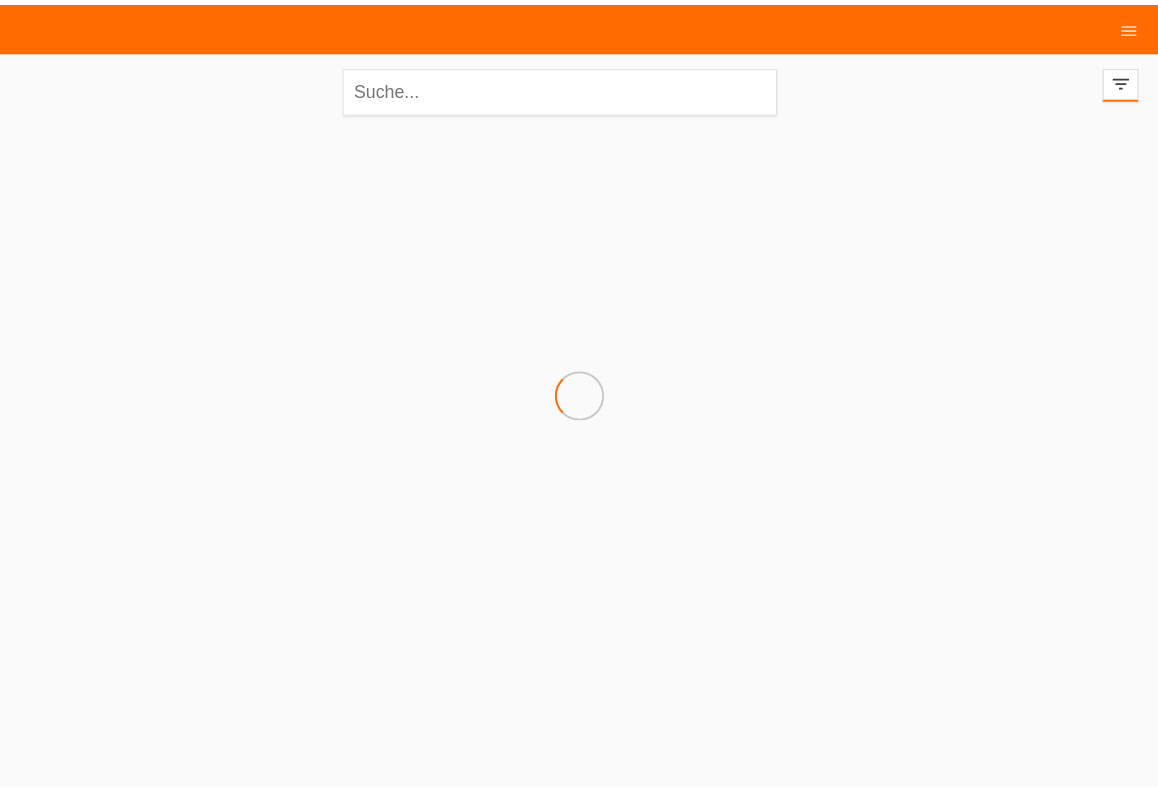scroll, scrollTop: 0, scrollLeft: 0, axis: both 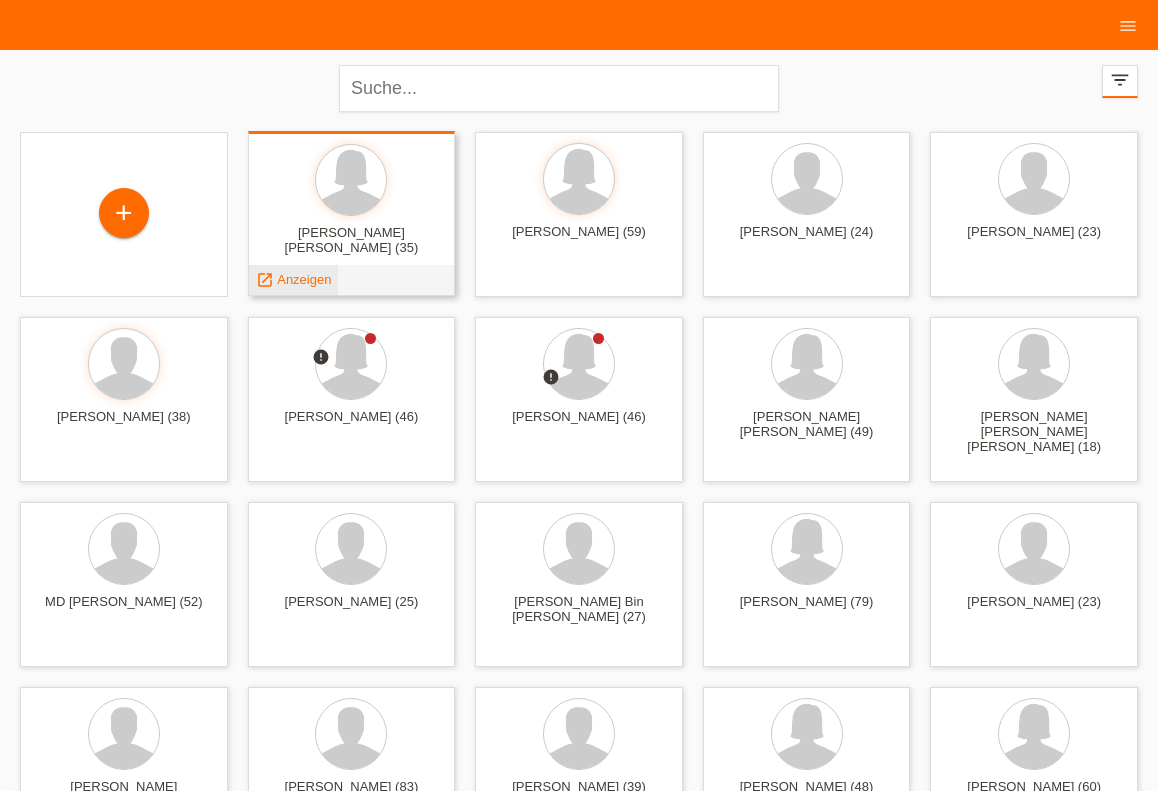 click on "Anzeigen" at bounding box center (304, 279) 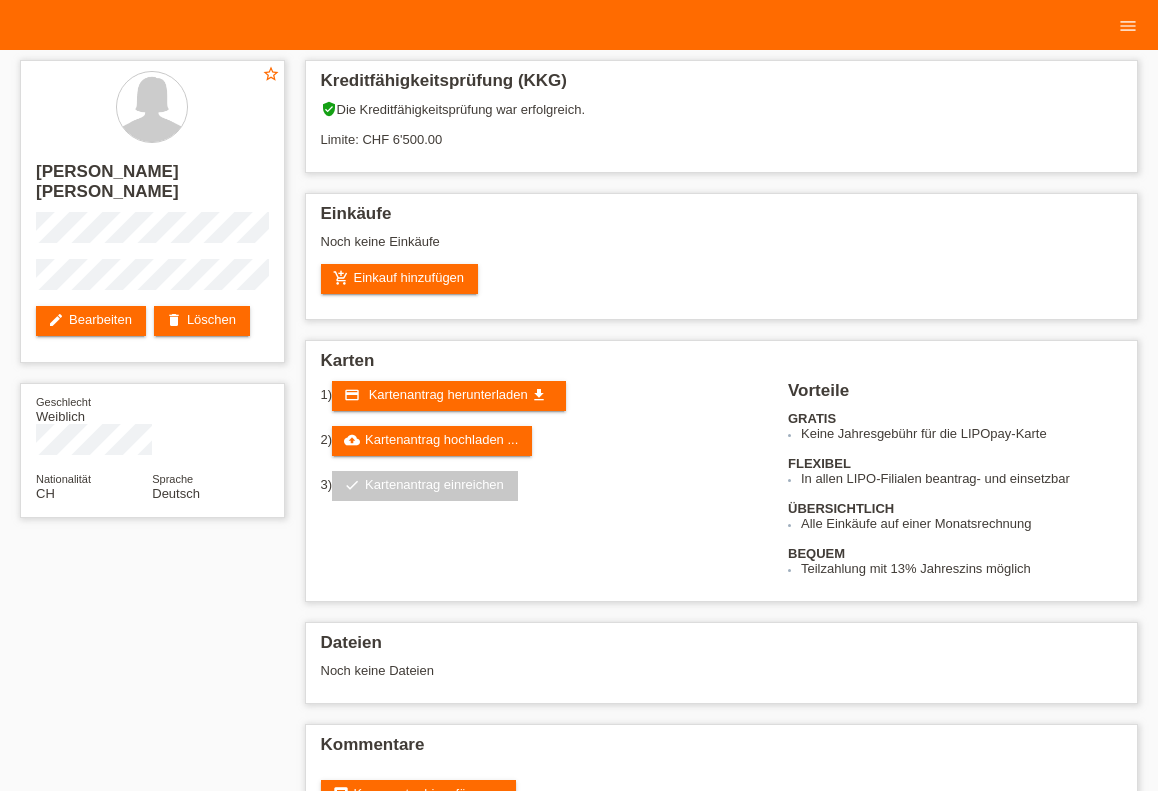 scroll, scrollTop: 0, scrollLeft: 0, axis: both 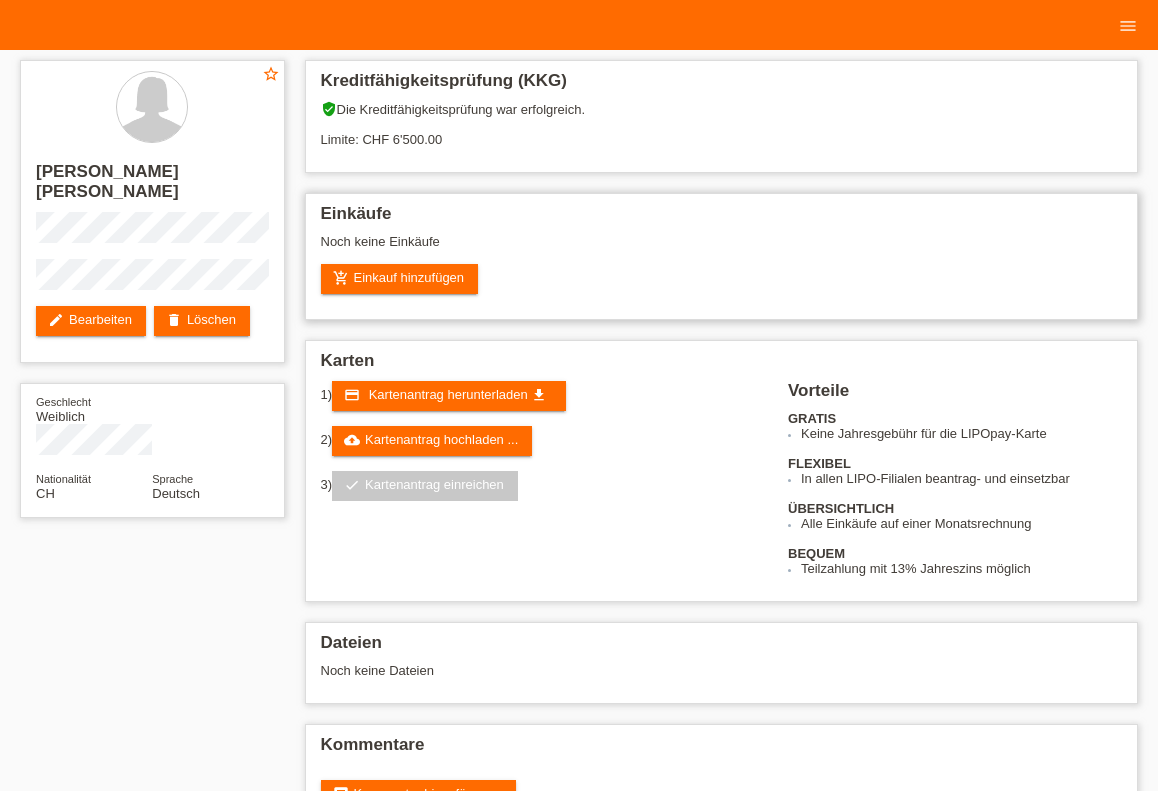 click on "Noch keine Einkäufe" at bounding box center (722, 249) 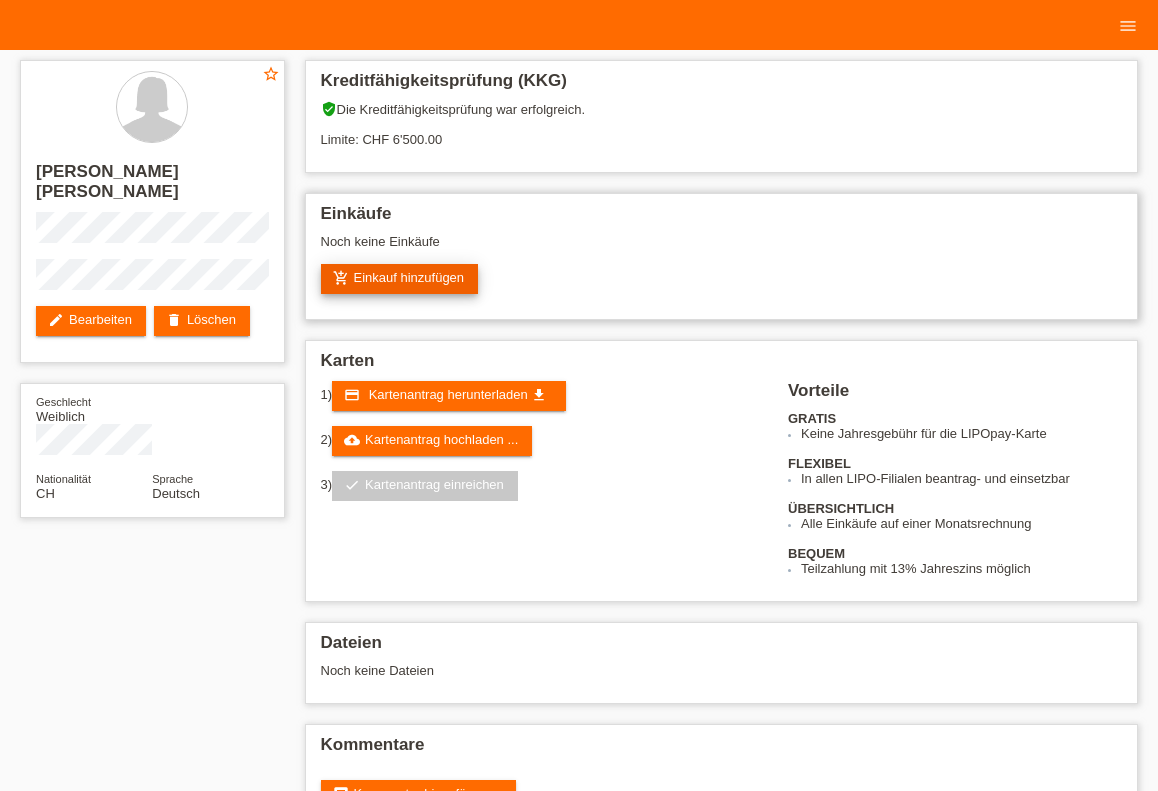 click on "add_shopping_cart  Einkauf hinzufügen" at bounding box center (400, 279) 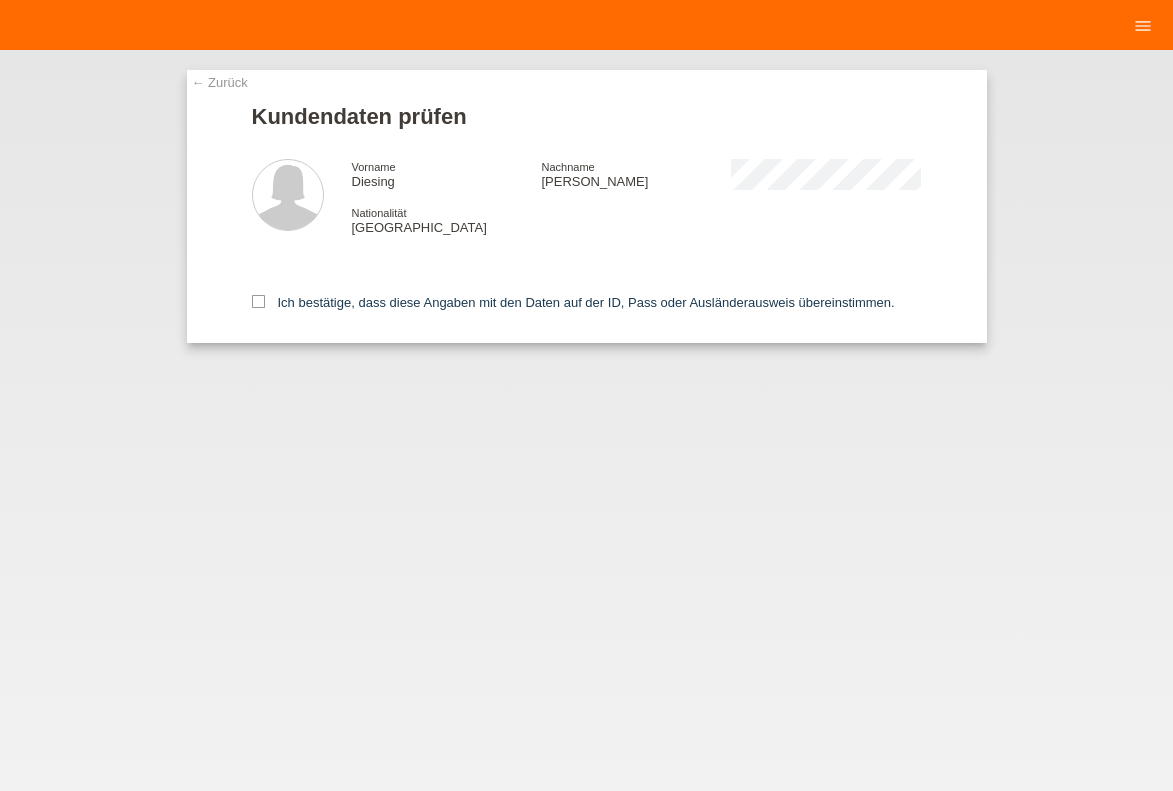 scroll, scrollTop: 0, scrollLeft: 0, axis: both 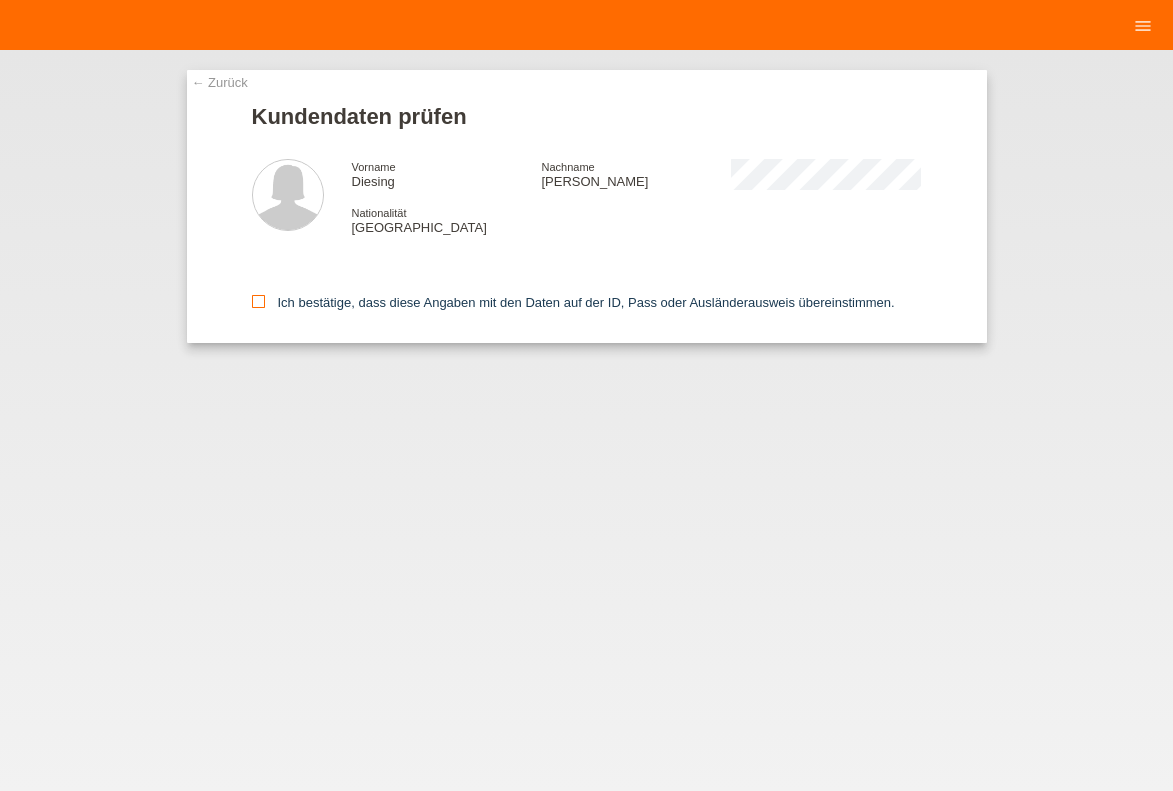 click on "Ich bestätige, dass diese Angaben mit den Daten auf der ID, Pass oder Ausländerausweis übereinstimmen." at bounding box center [573, 302] 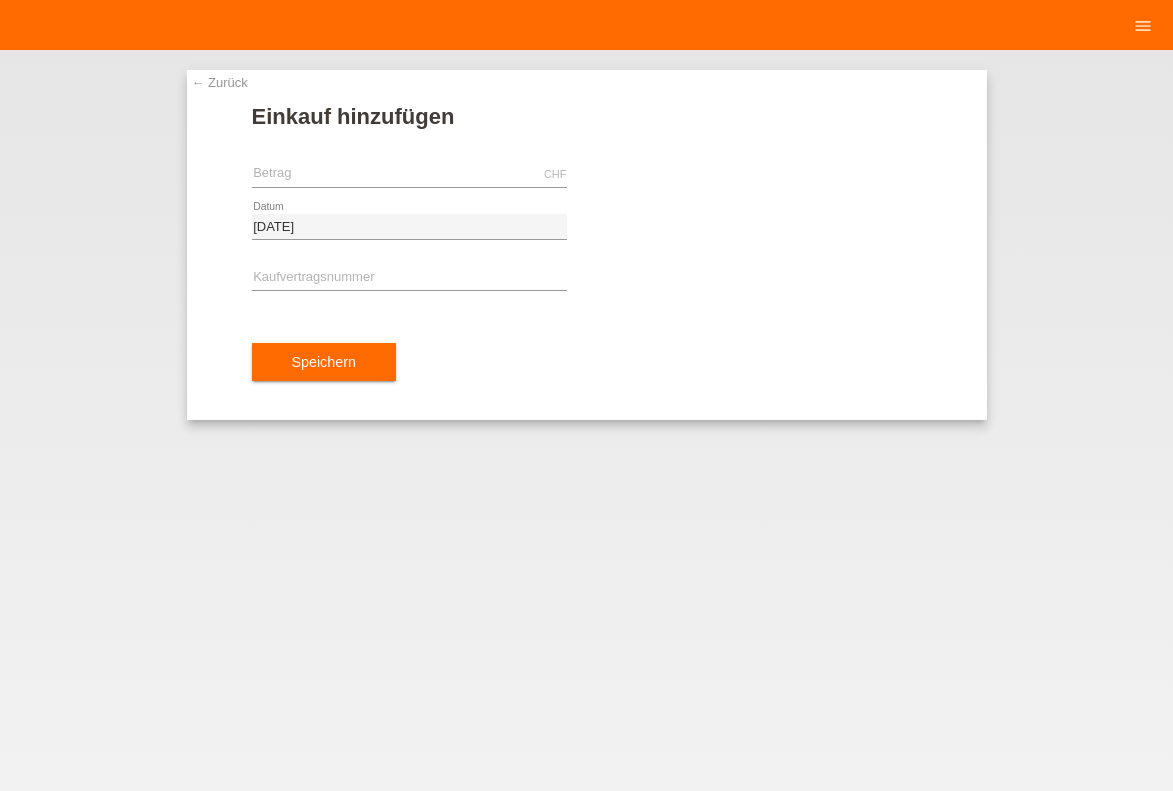 scroll, scrollTop: 0, scrollLeft: 0, axis: both 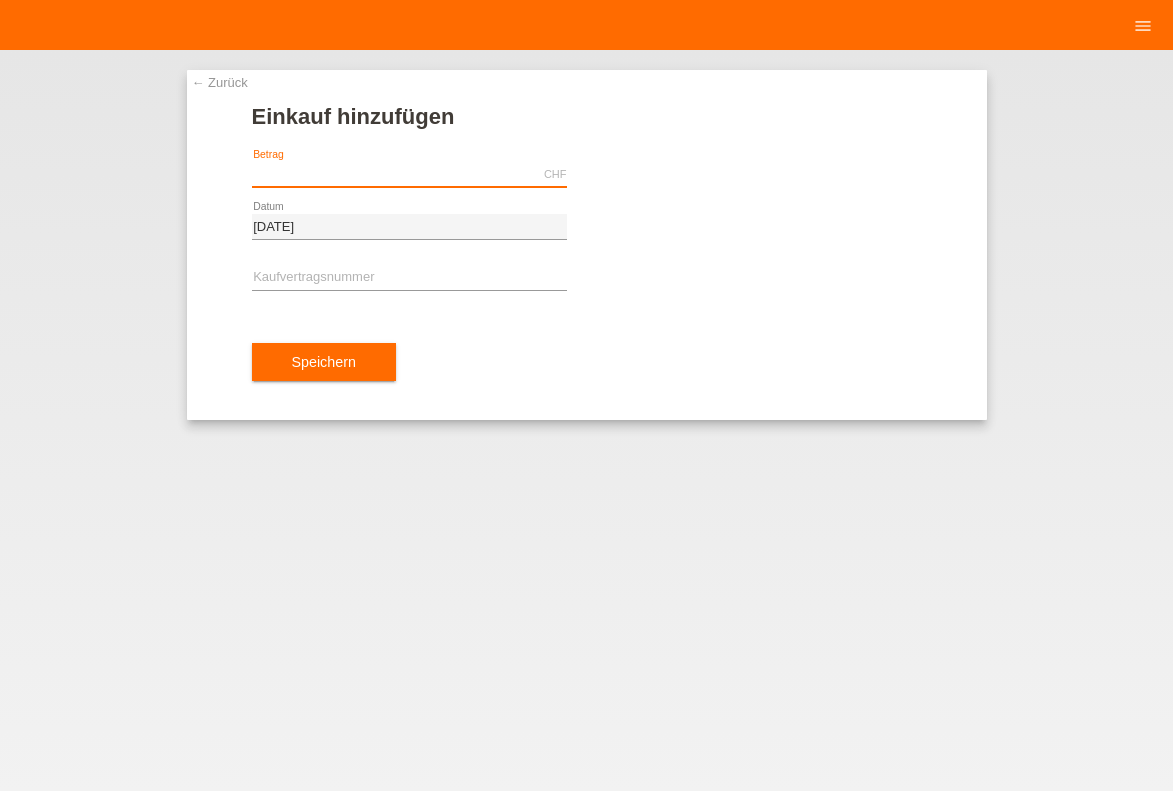 click at bounding box center [409, 174] 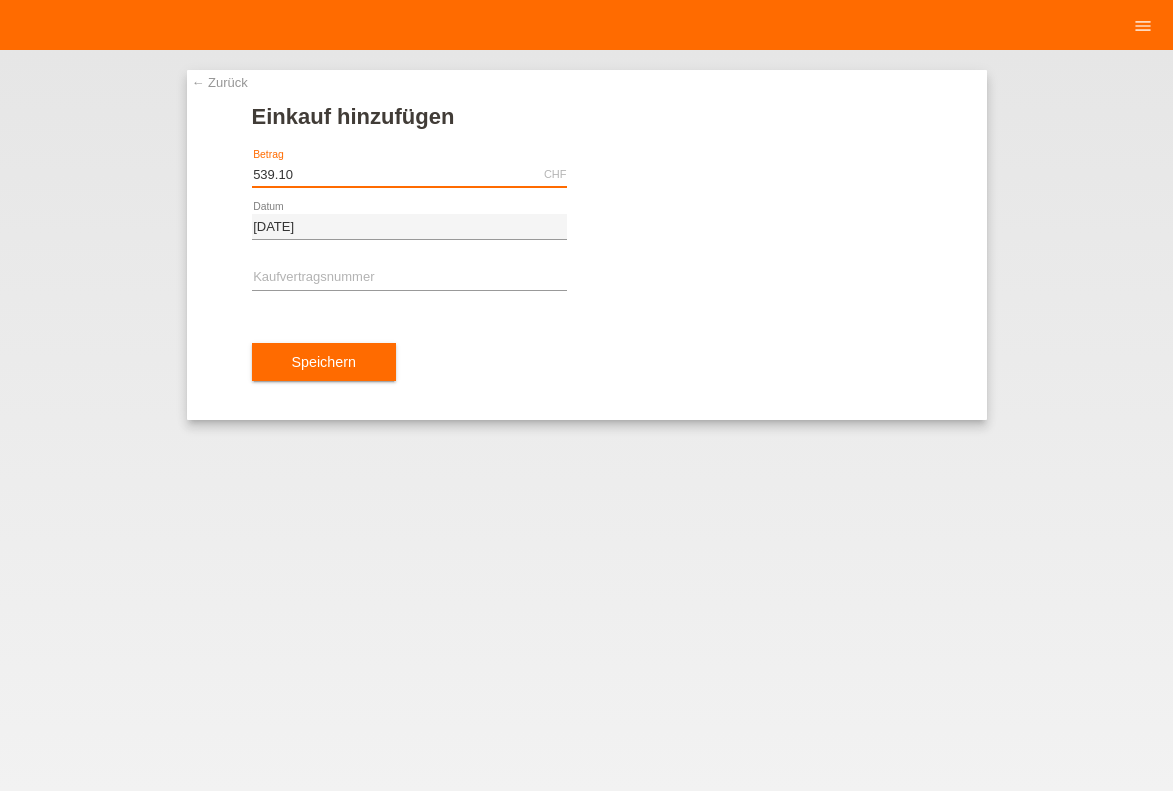 type on "539.10" 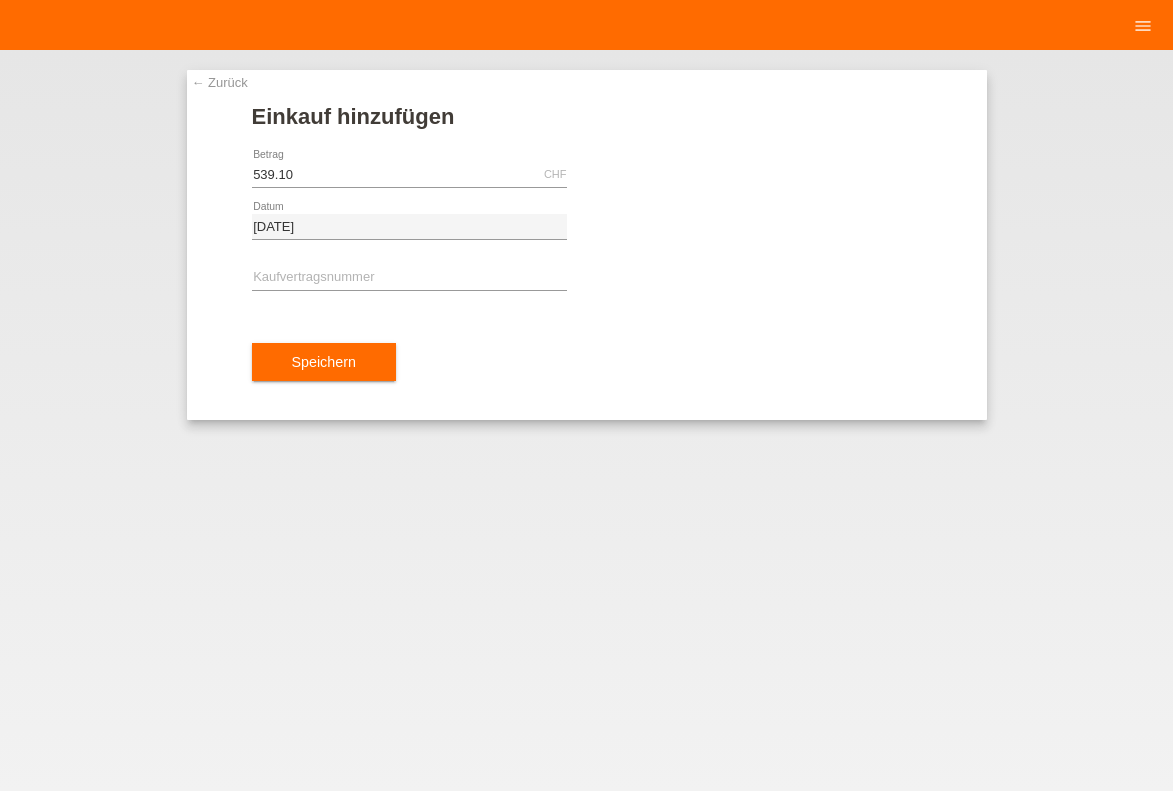 click on "error
Kaufvertragsnummer" at bounding box center (409, 279) 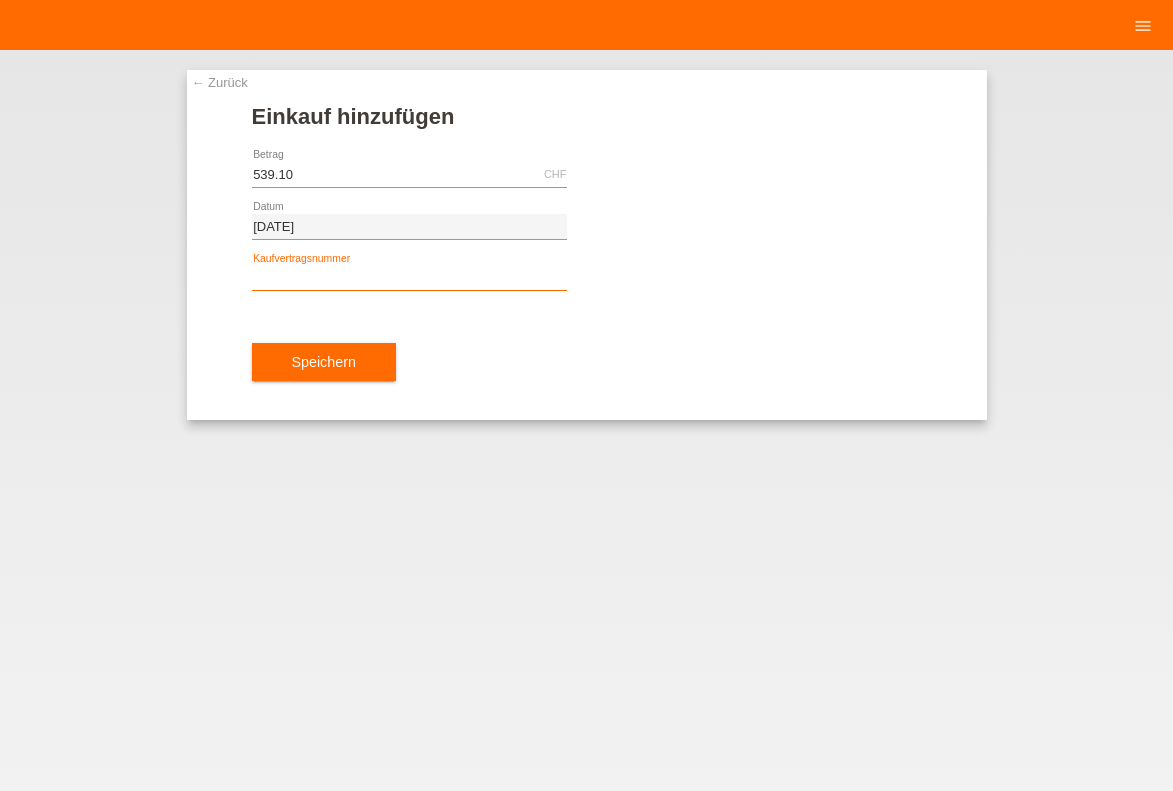 click at bounding box center [409, 278] 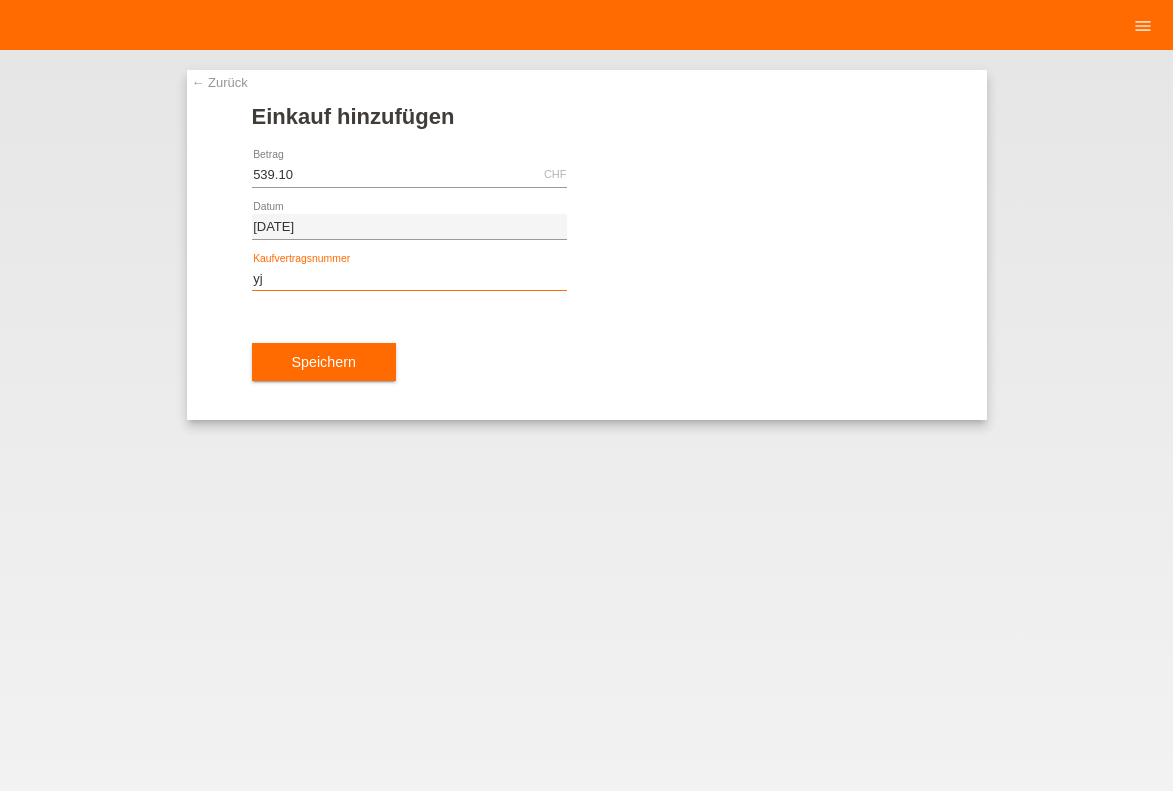 type on "y" 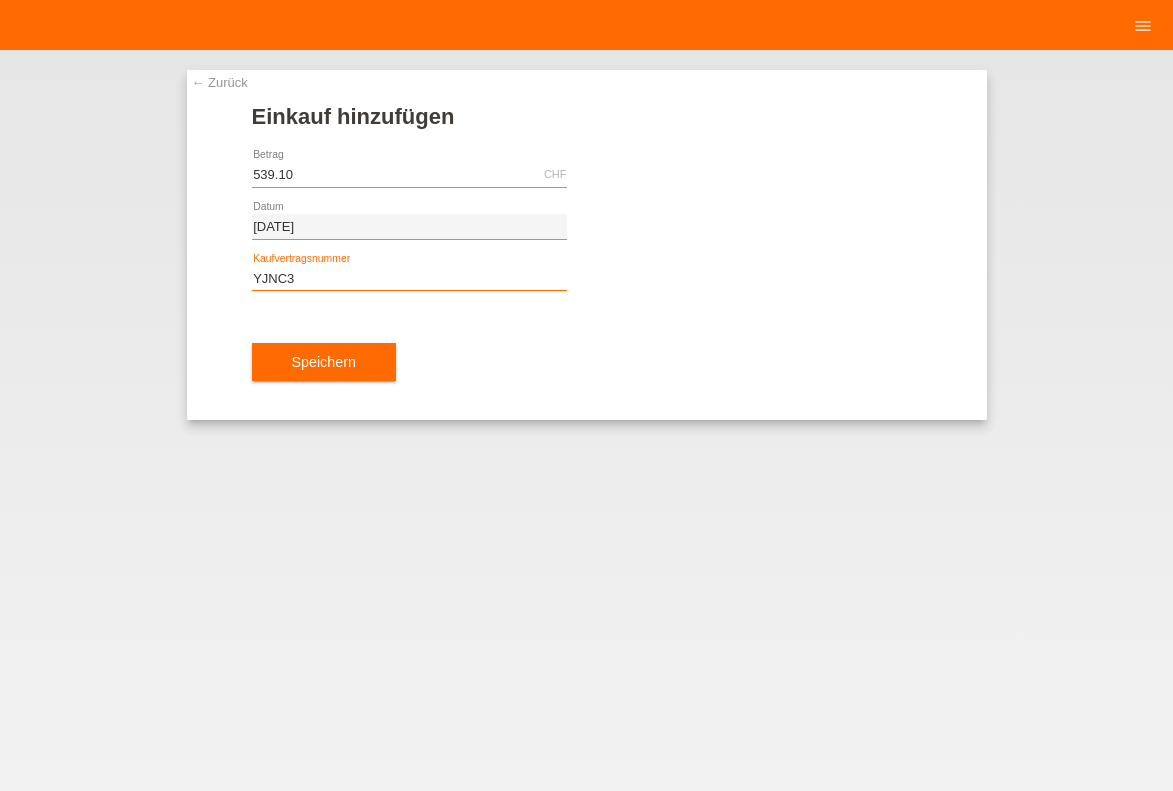 click on "YJNC3" at bounding box center [409, 278] 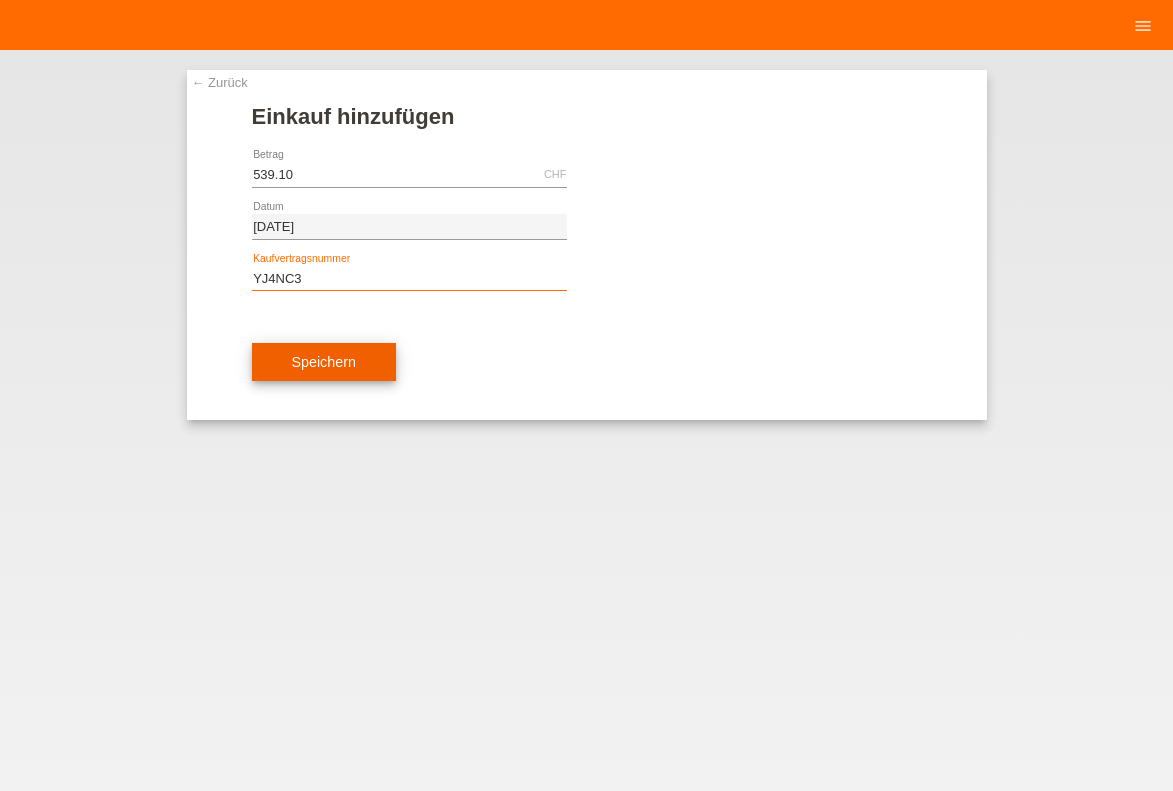 type on "YJ4NC3" 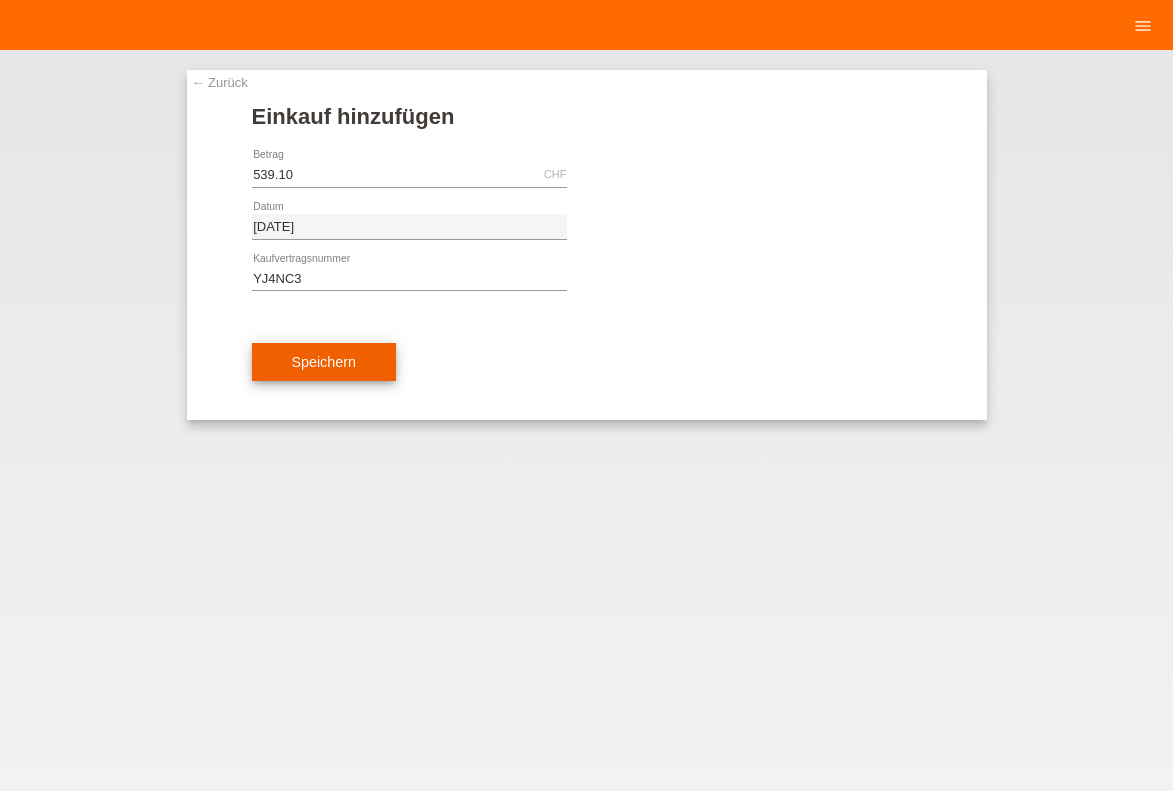 click on "Speichern" at bounding box center [324, 362] 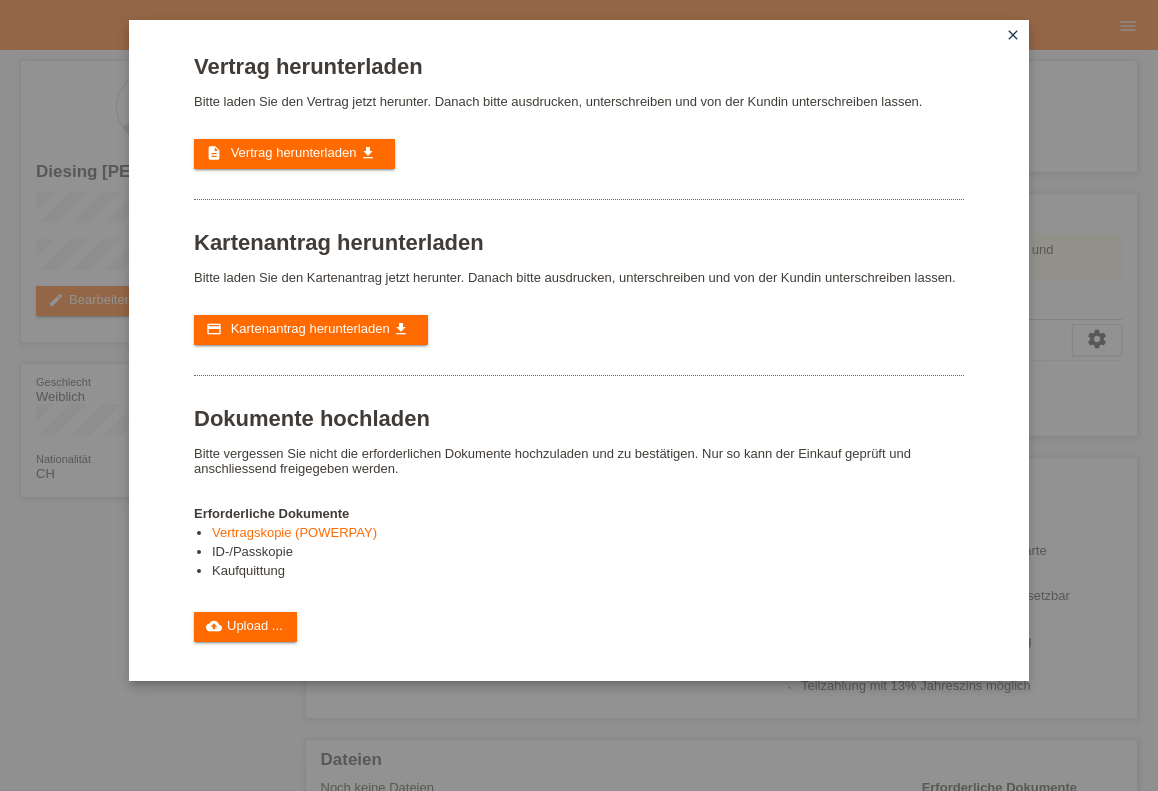 scroll, scrollTop: 0, scrollLeft: 0, axis: both 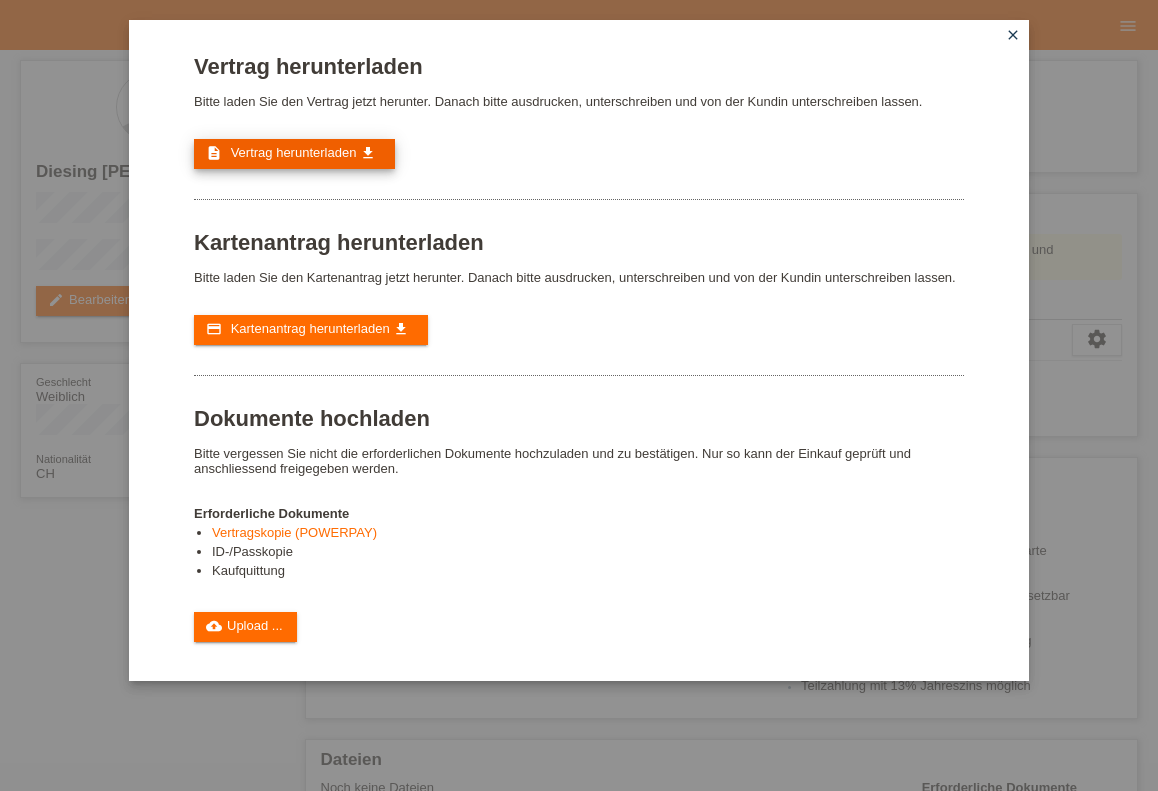 click on "Vertrag herunterladen" at bounding box center (294, 152) 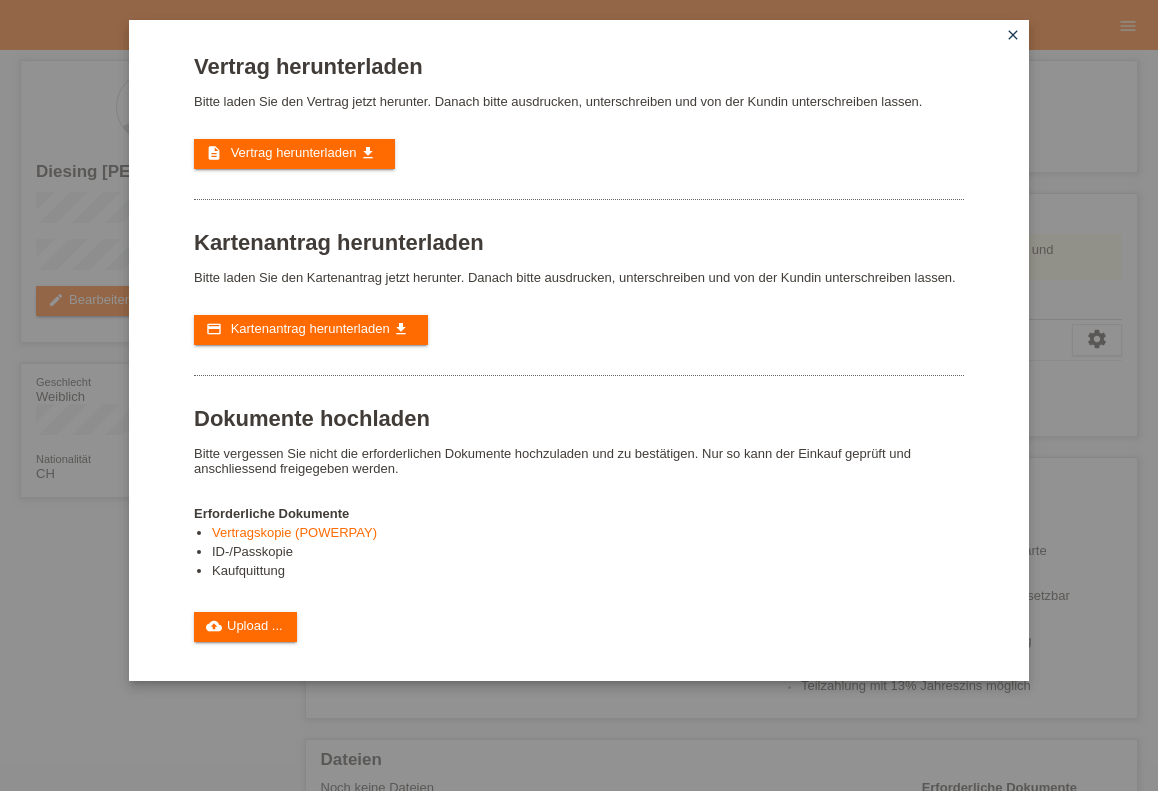 click on "close" at bounding box center (1013, 35) 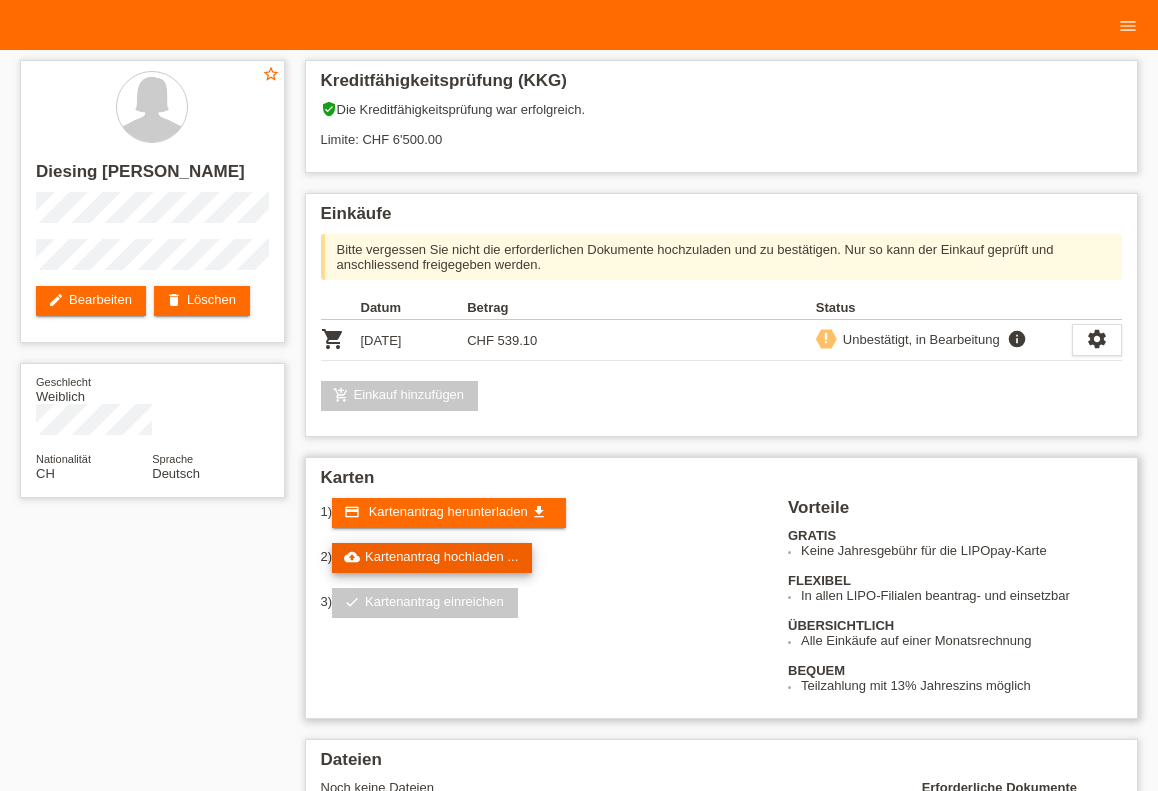 click on "cloud_upload  Kartenantrag hochladen ..." at bounding box center [432, 558] 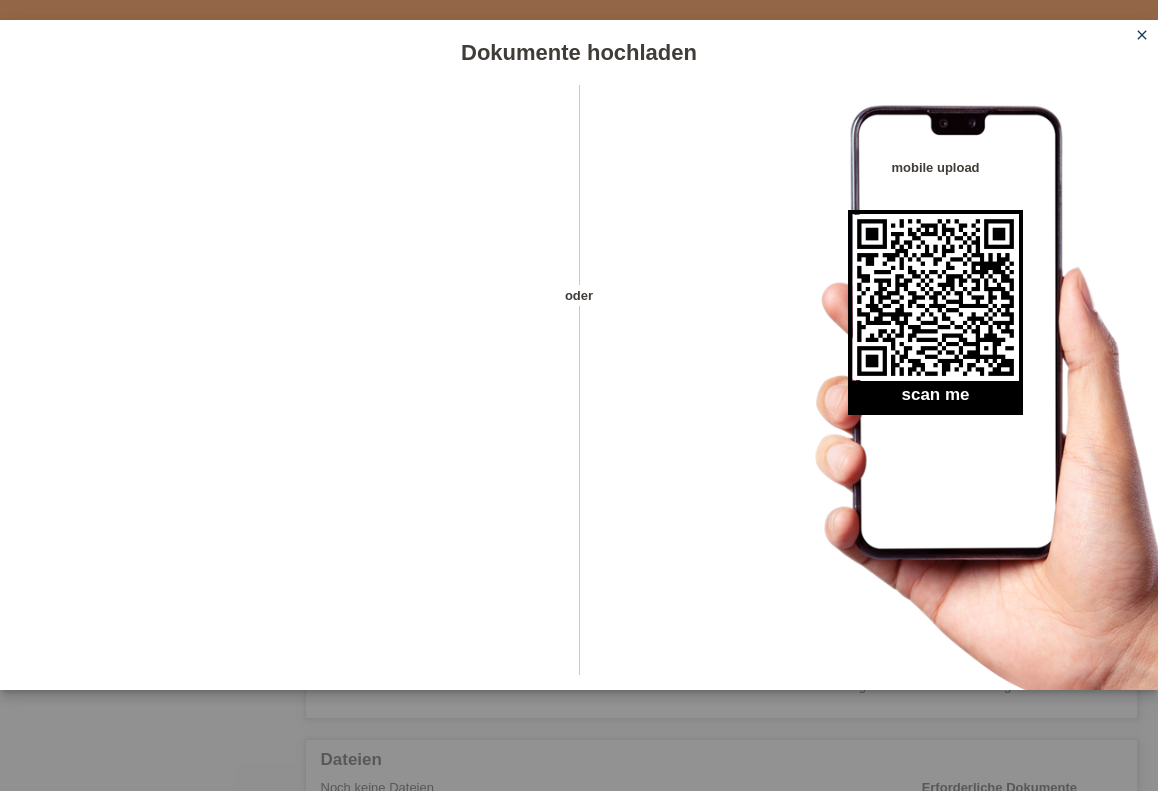click on "close" at bounding box center (1142, 35) 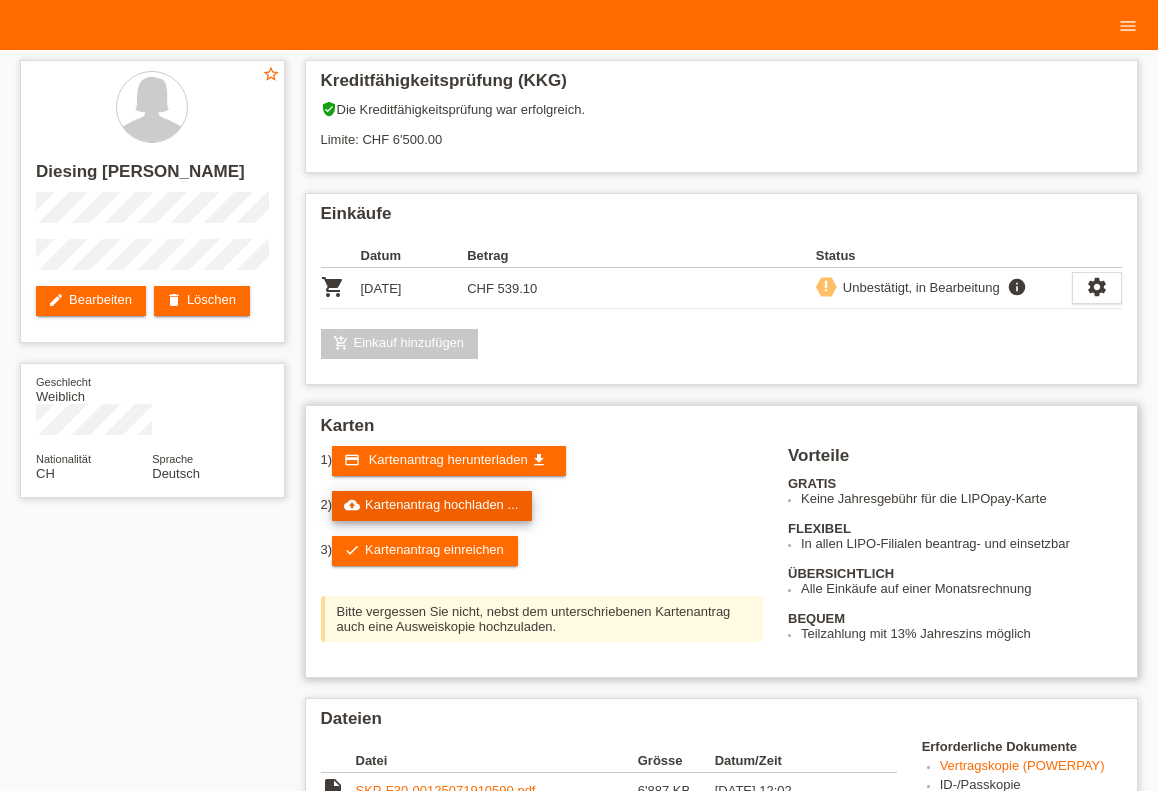scroll, scrollTop: 0, scrollLeft: 0, axis: both 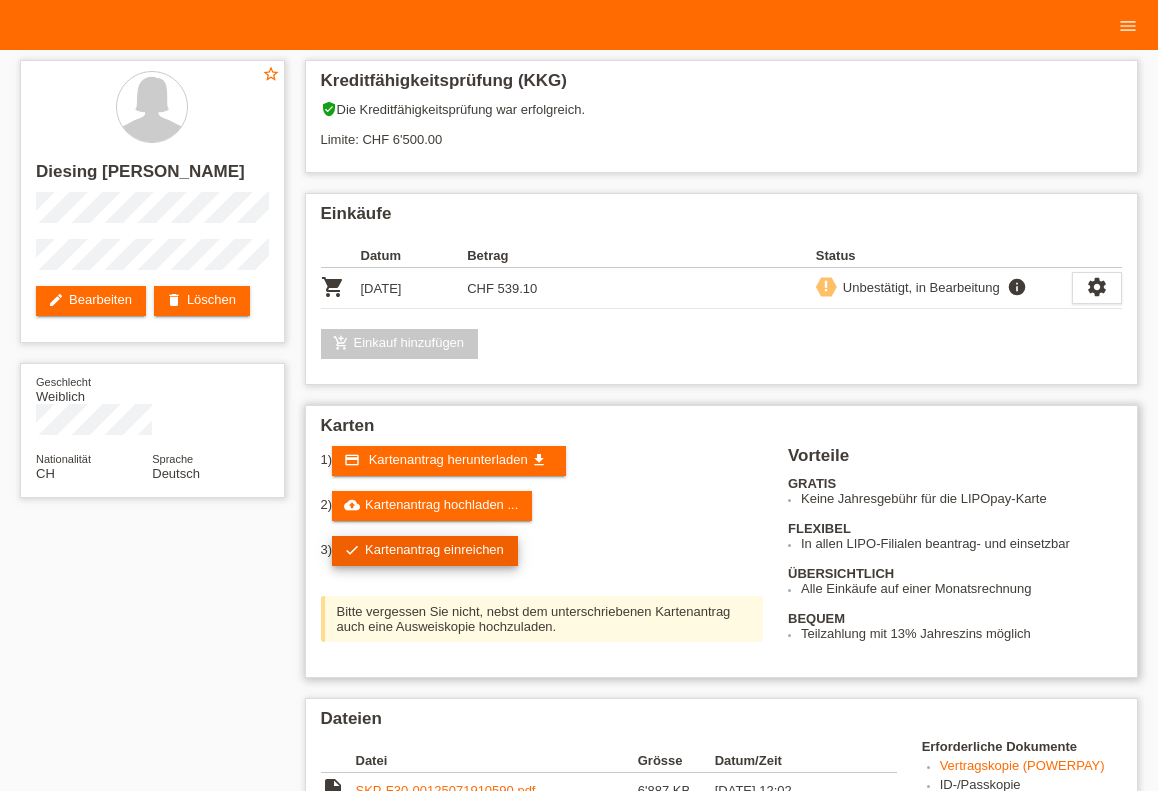 click on "check  Kartenantrag einreichen" at bounding box center [425, 551] 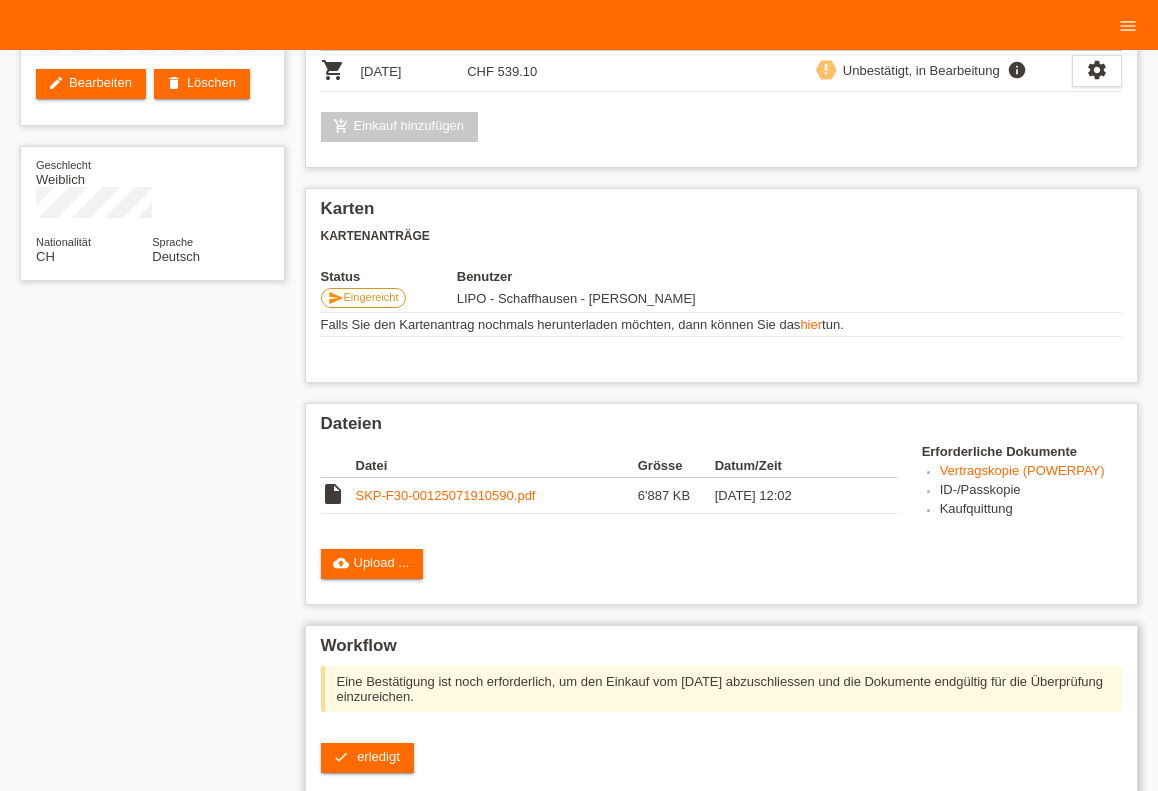 scroll, scrollTop: 220, scrollLeft: 0, axis: vertical 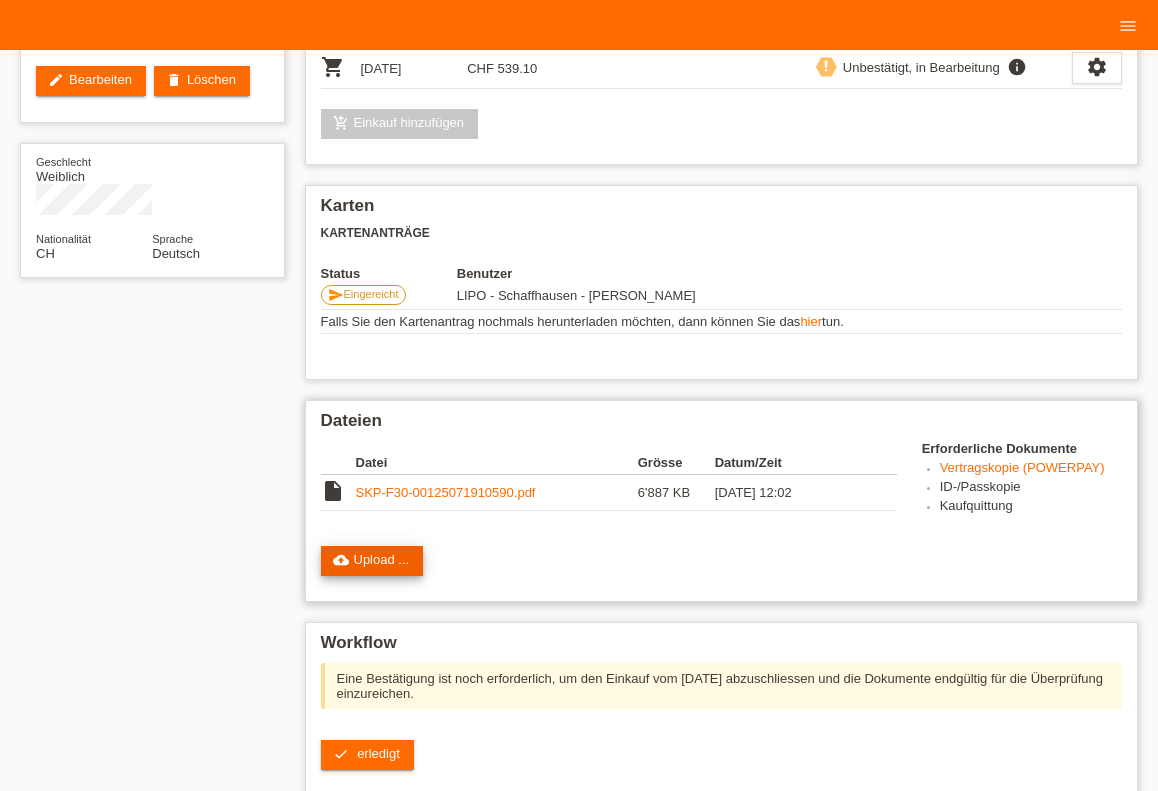 click on "cloud_upload  Upload ..." at bounding box center (372, 561) 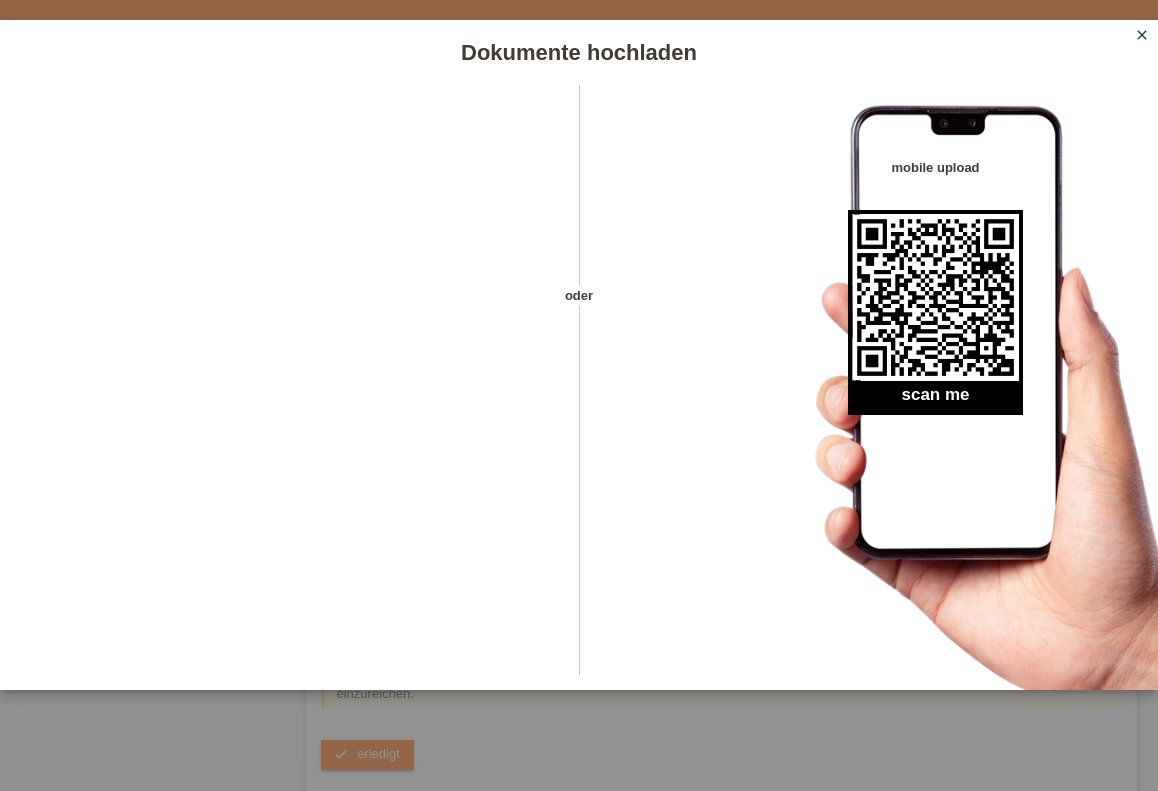 click on "close" at bounding box center (1142, 35) 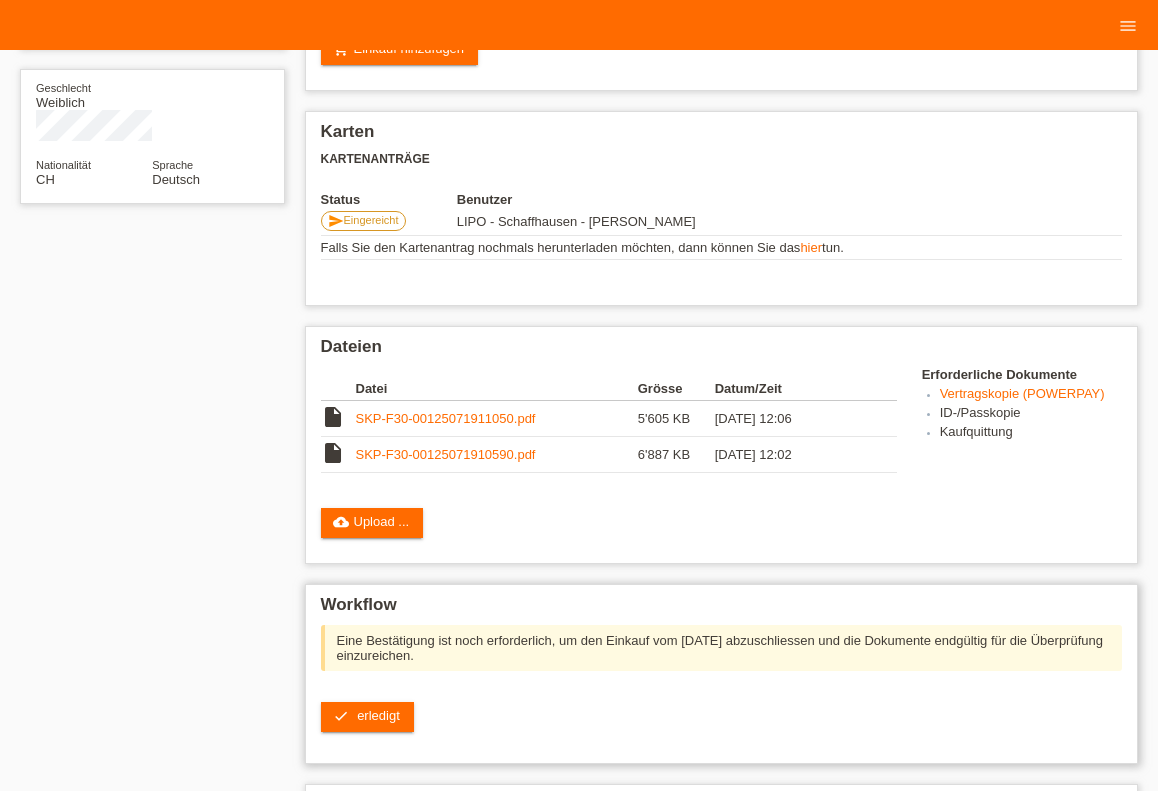 scroll, scrollTop: 429, scrollLeft: 0, axis: vertical 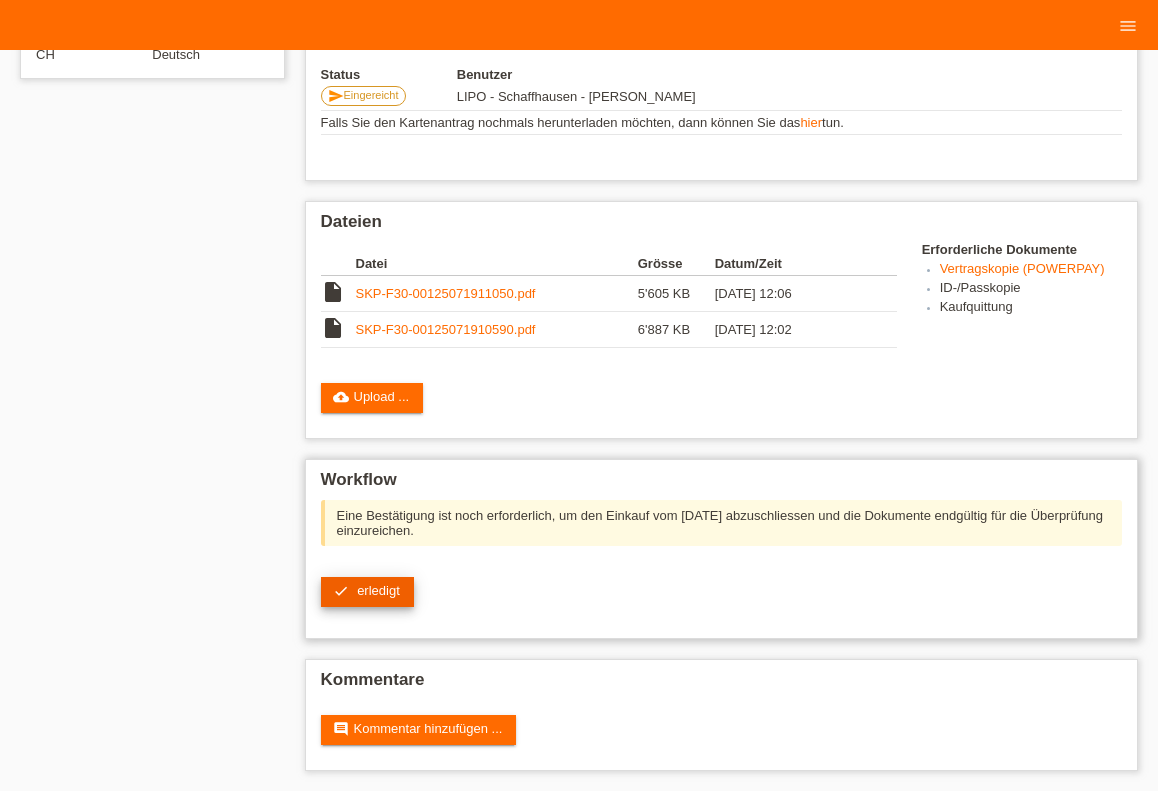 click on "check   erledigt" at bounding box center (367, 592) 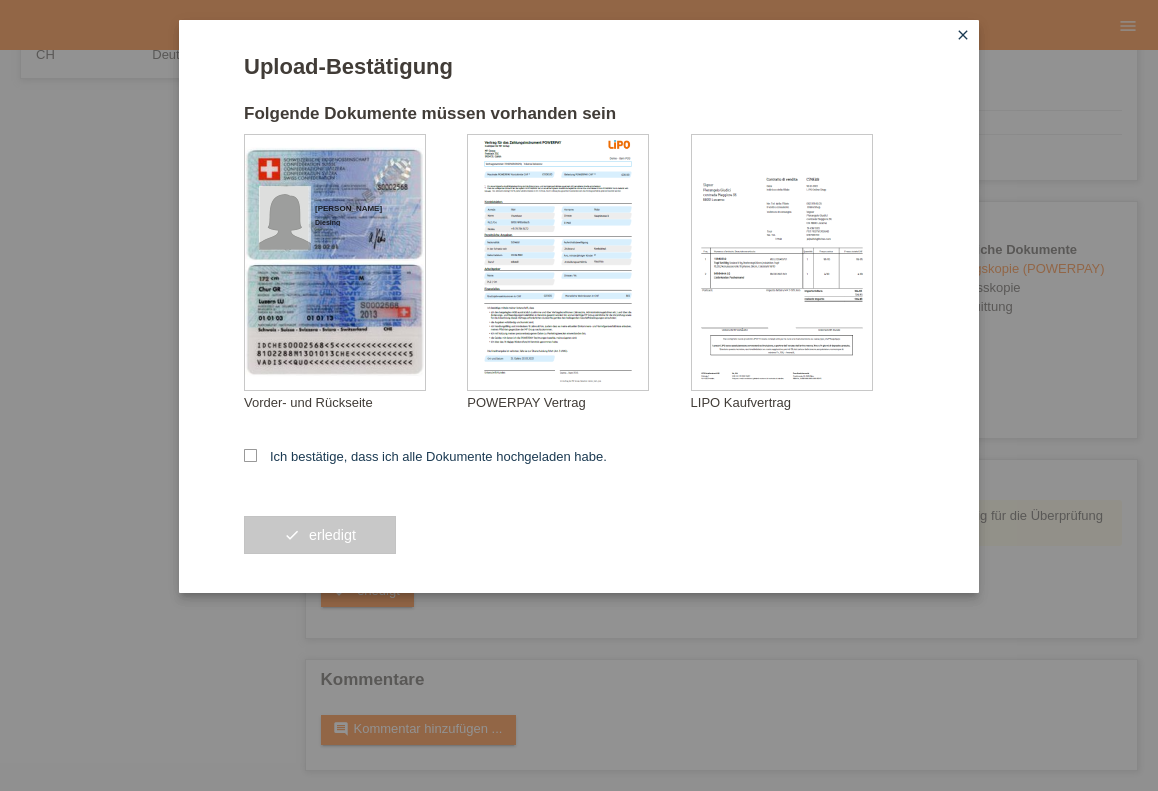 click on "Upload-Bestätigung
Folgende Dokumente müssen vorhanden sein
Shari Dominique
Diesing
Vorder- und Rückseite" at bounding box center (579, 323) 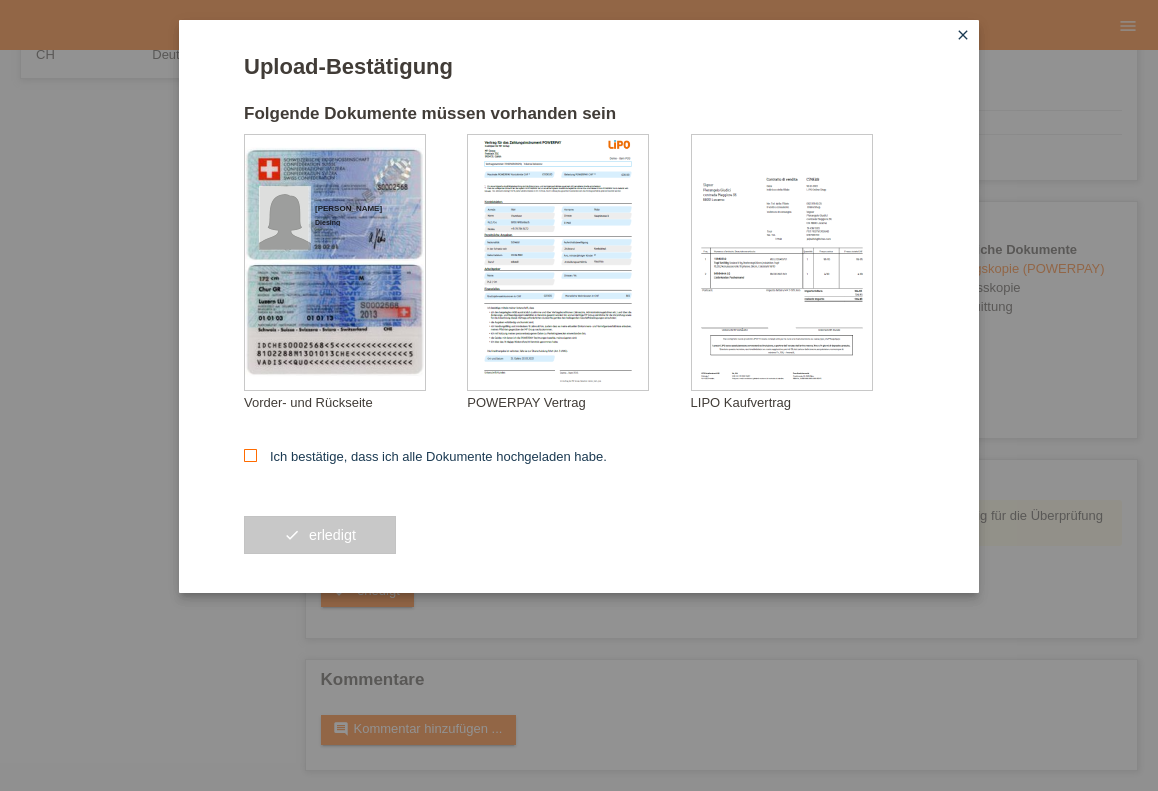 click on "Ich bestätige, dass ich alle Dokumente hochgeladen habe." at bounding box center [425, 456] 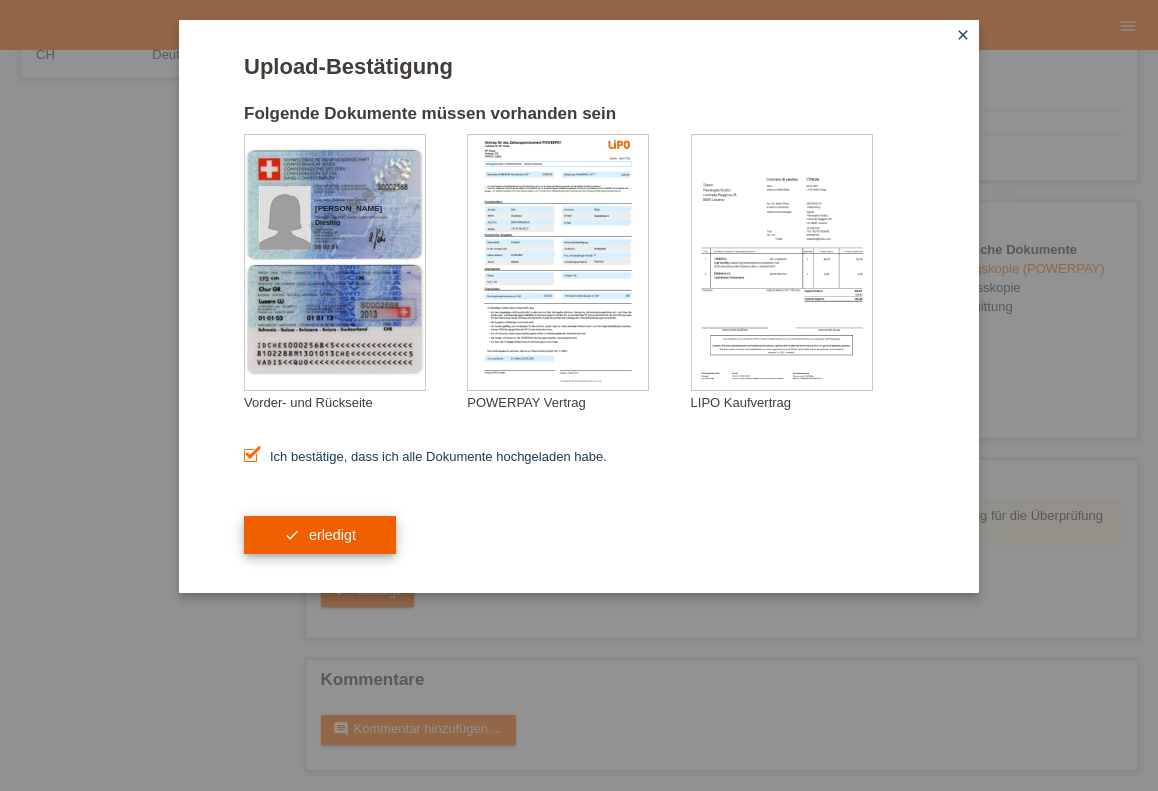 click on "check   erledigt" at bounding box center [320, 535] 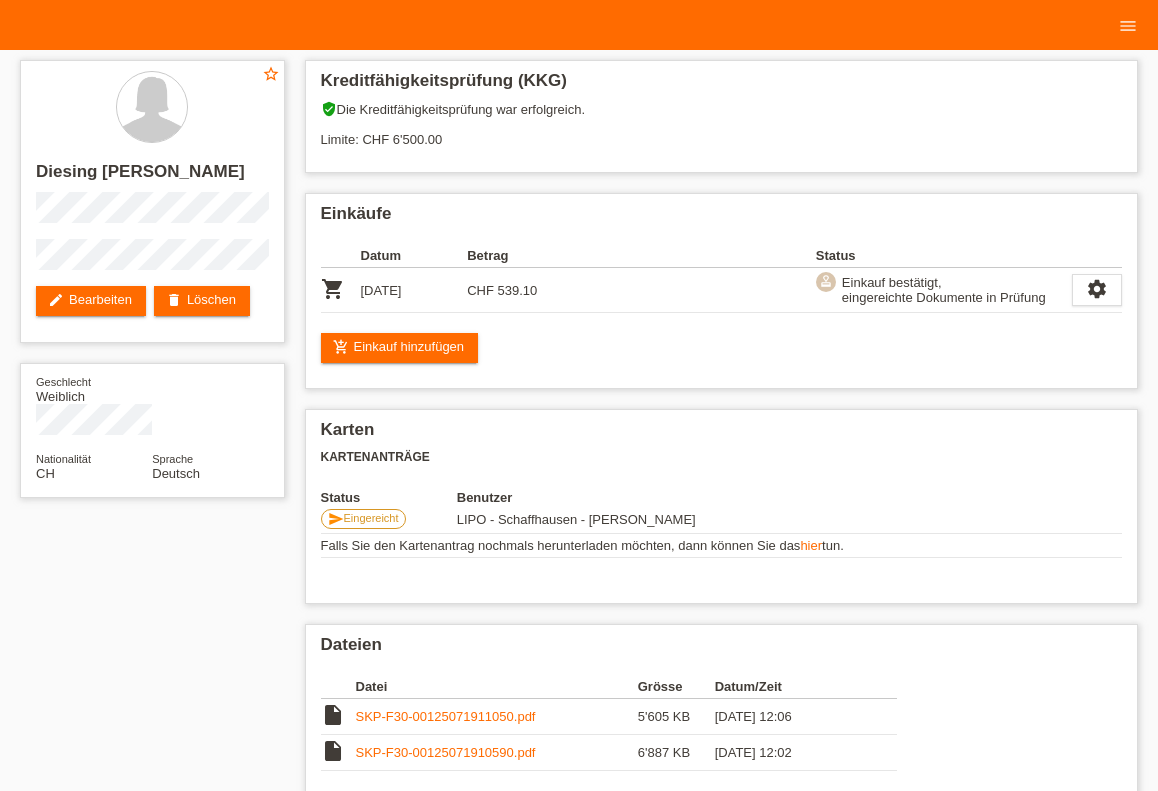 scroll, scrollTop: 0, scrollLeft: 0, axis: both 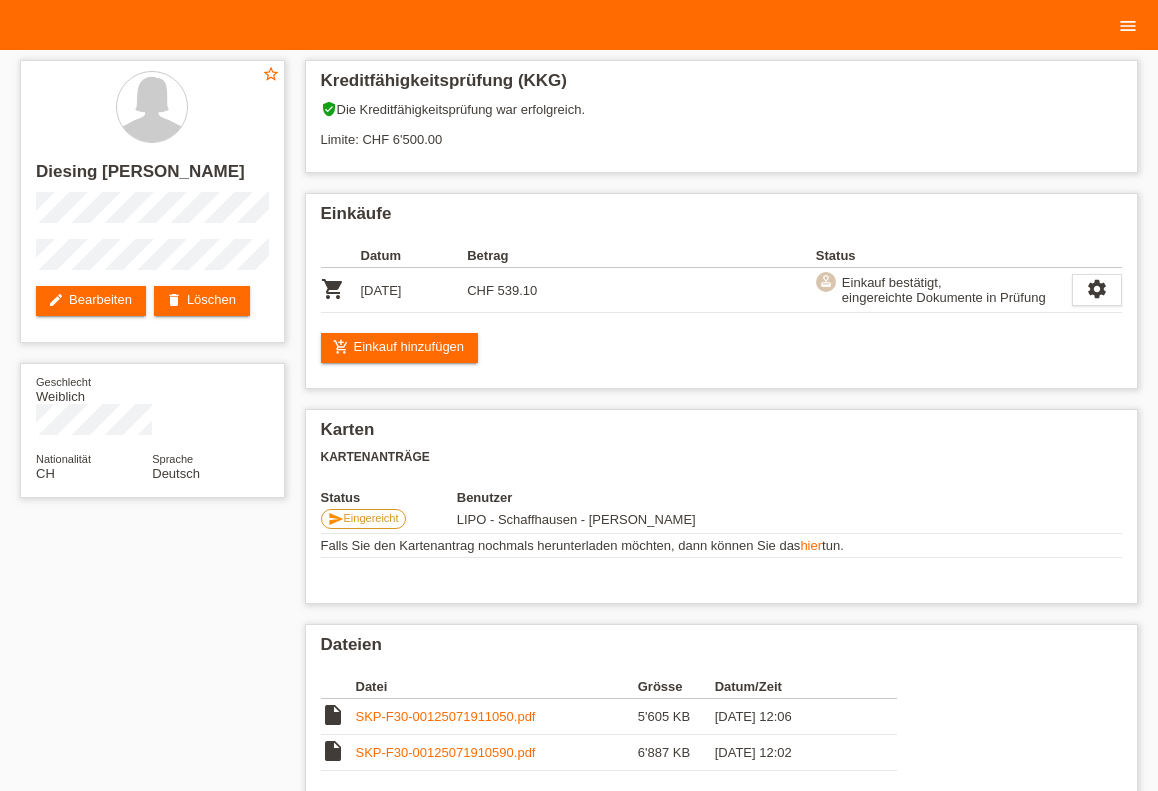 click on "menu" at bounding box center [1128, 26] 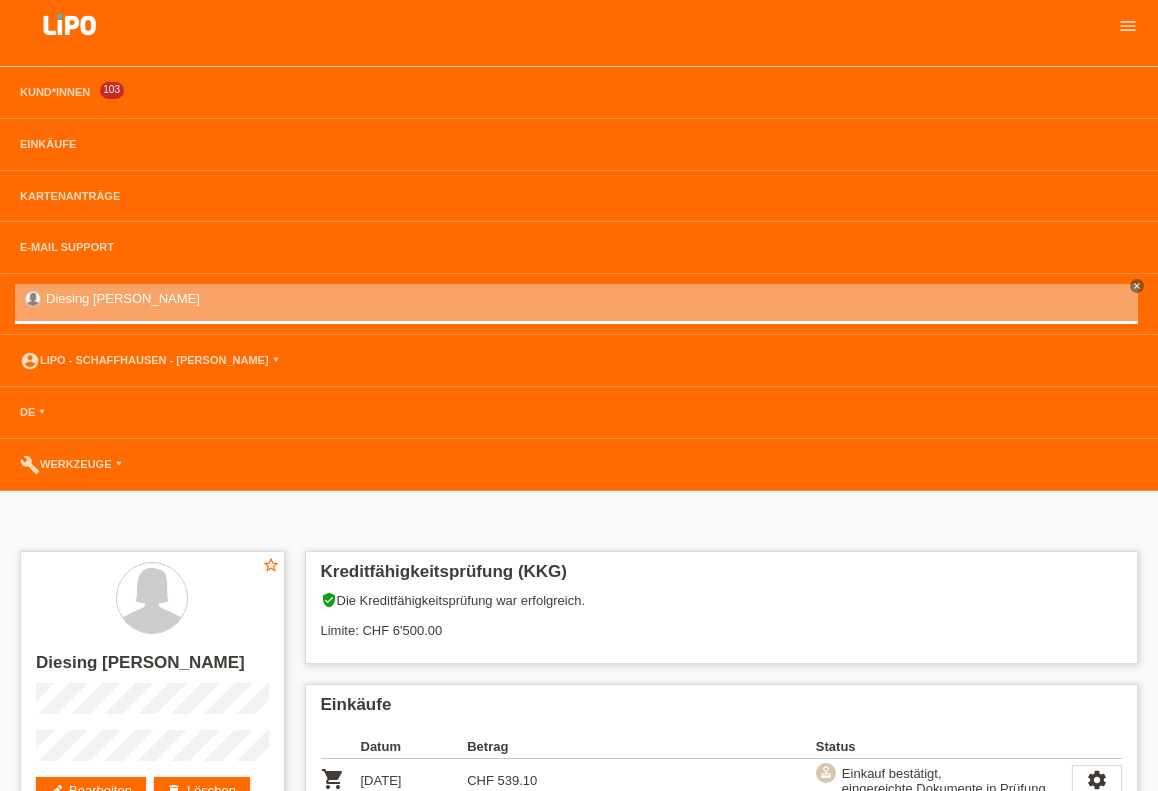 click at bounding box center (574, 28) 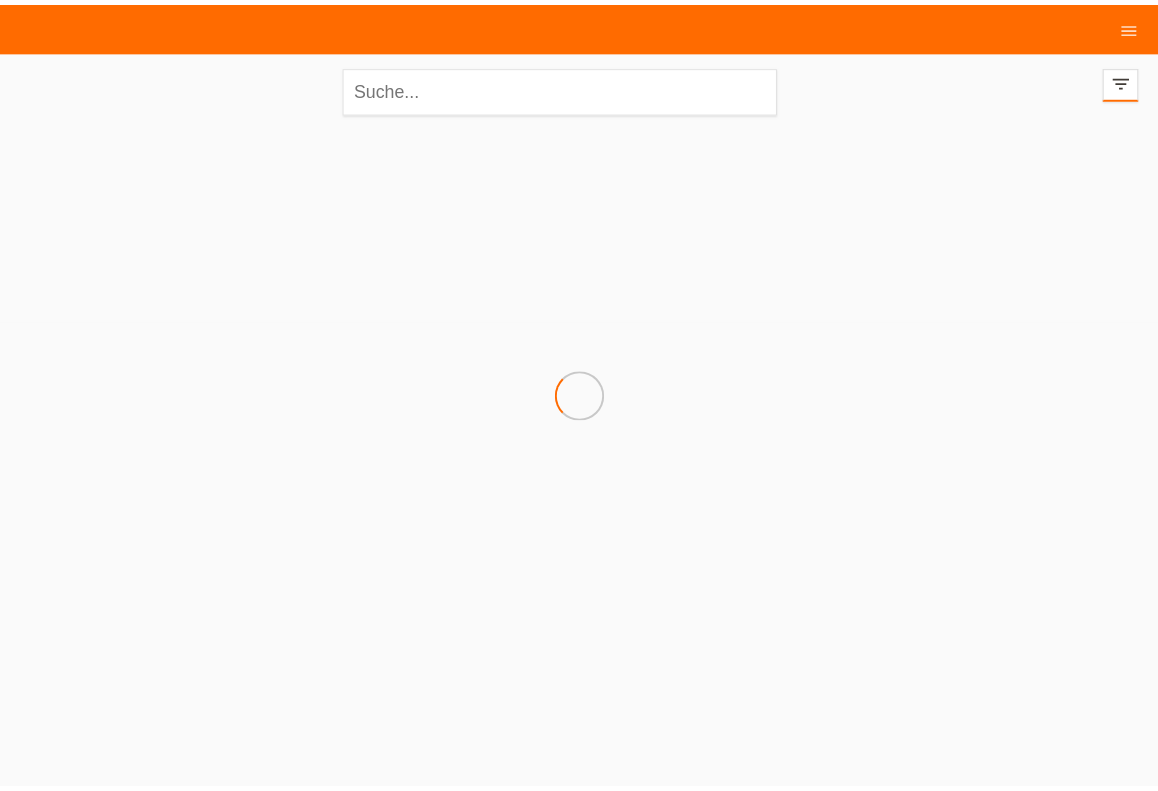 scroll, scrollTop: 0, scrollLeft: 0, axis: both 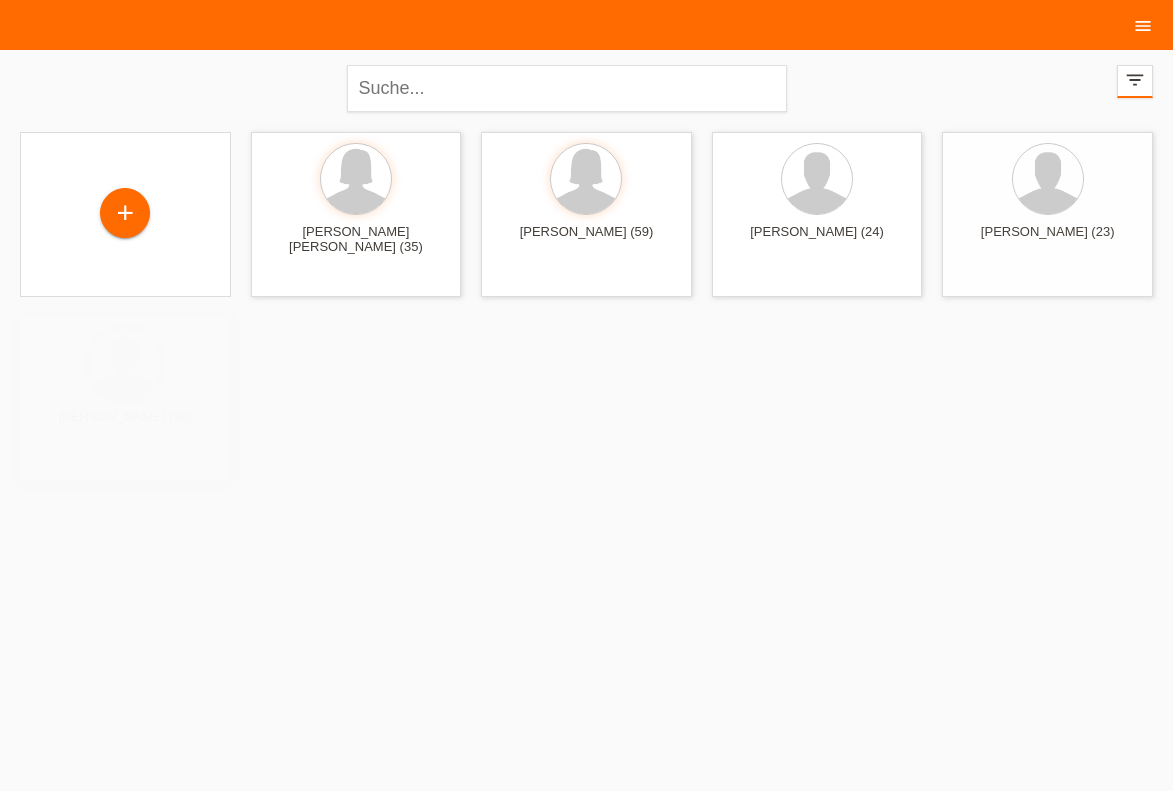 click on "menu" at bounding box center [1143, 26] 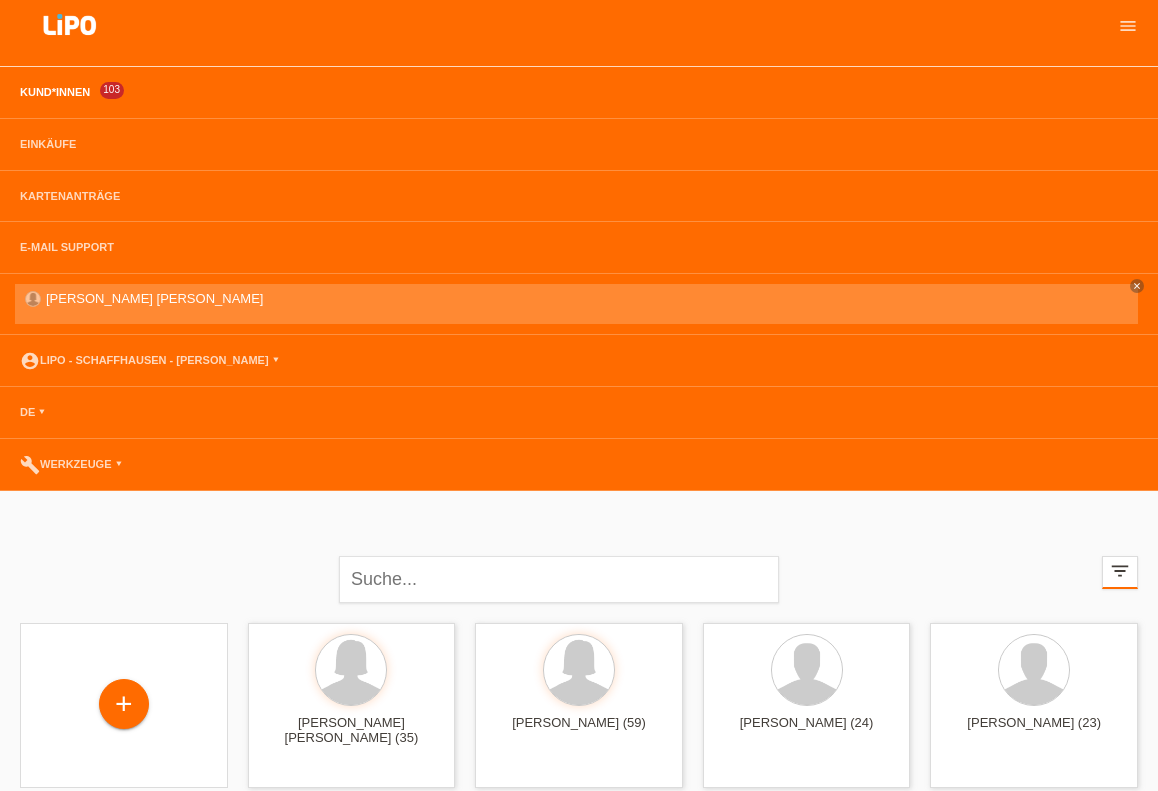 click on "account_circle  LIPO - Schaffhausen - [PERSON_NAME] ▾" at bounding box center [579, 361] 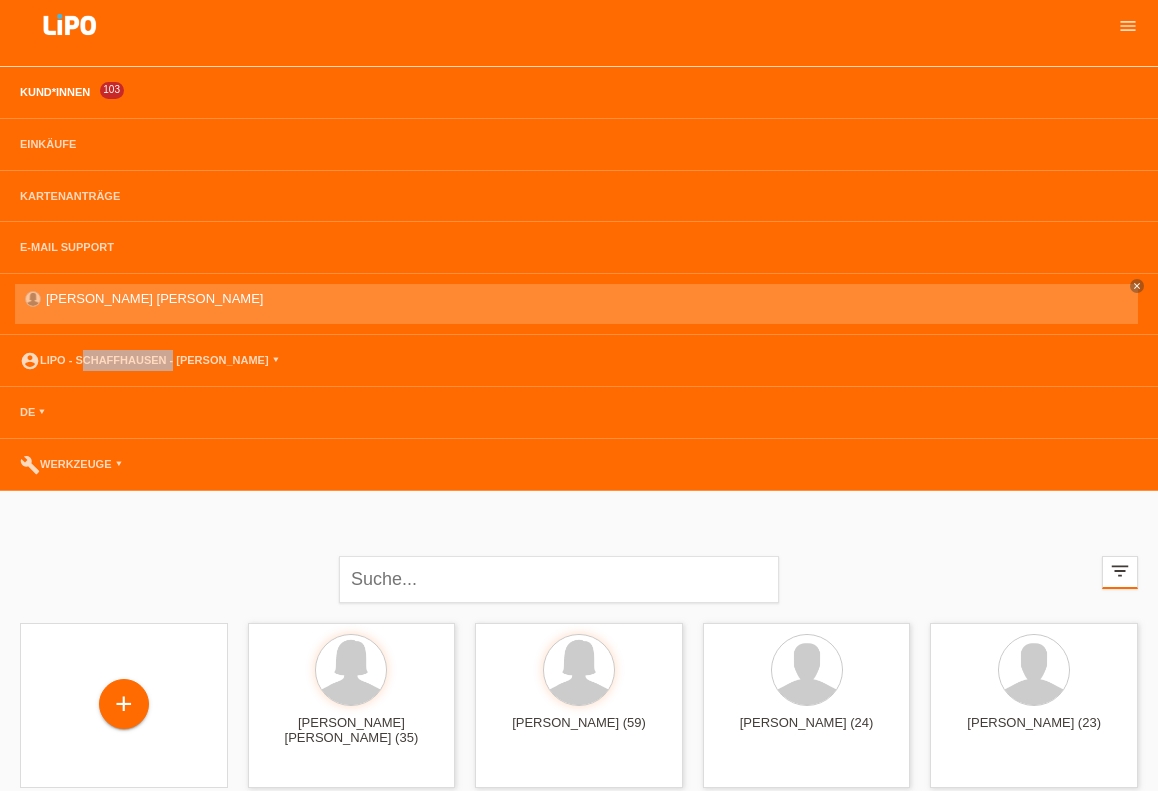 click on "account_circle  LIPO - Schaffhausen - [PERSON_NAME] ▾" at bounding box center (579, 361) 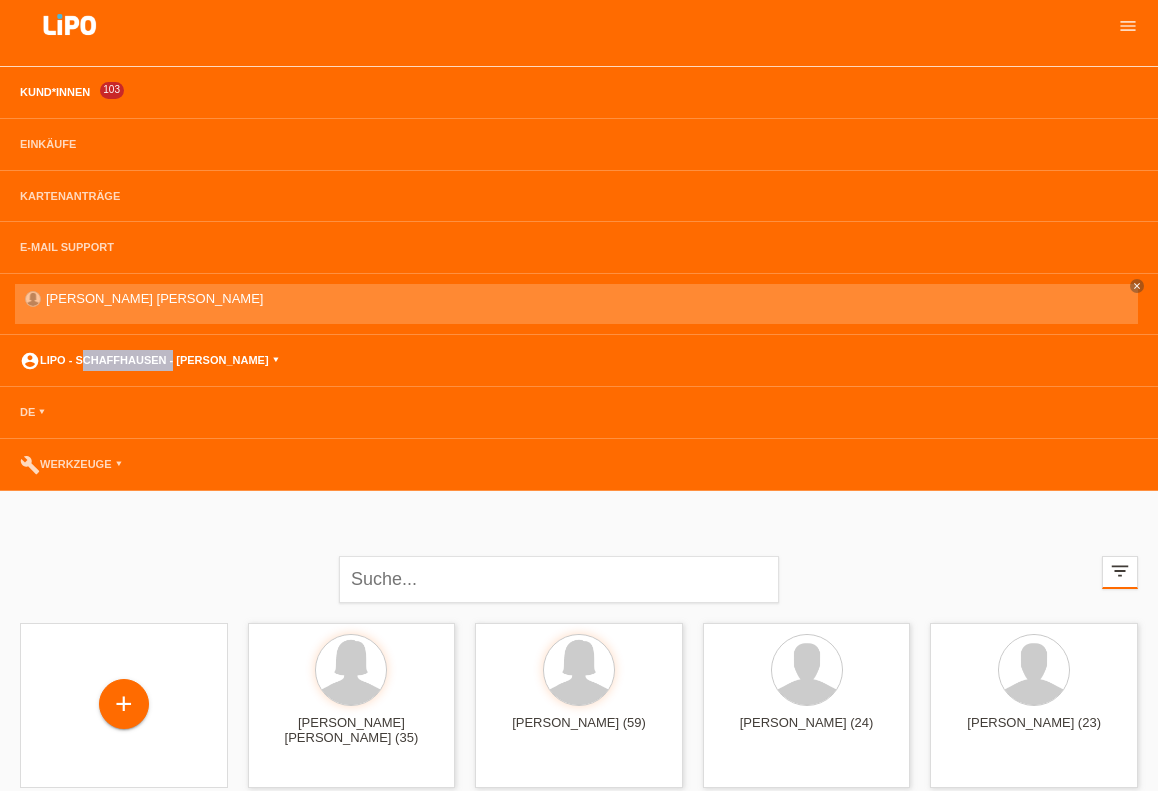 click on "account_circle  LIPO - Schaffhausen - [PERSON_NAME] ▾" at bounding box center [149, 360] 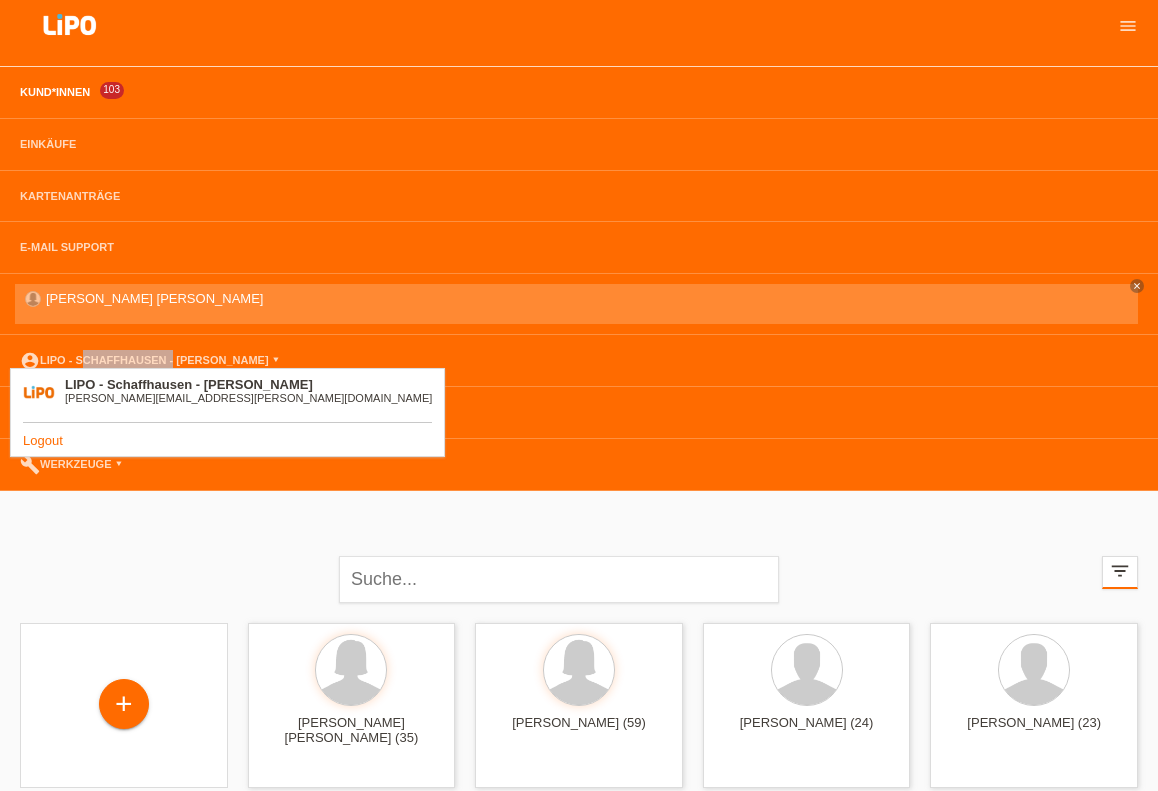click on "Logout" at bounding box center (43, 440) 